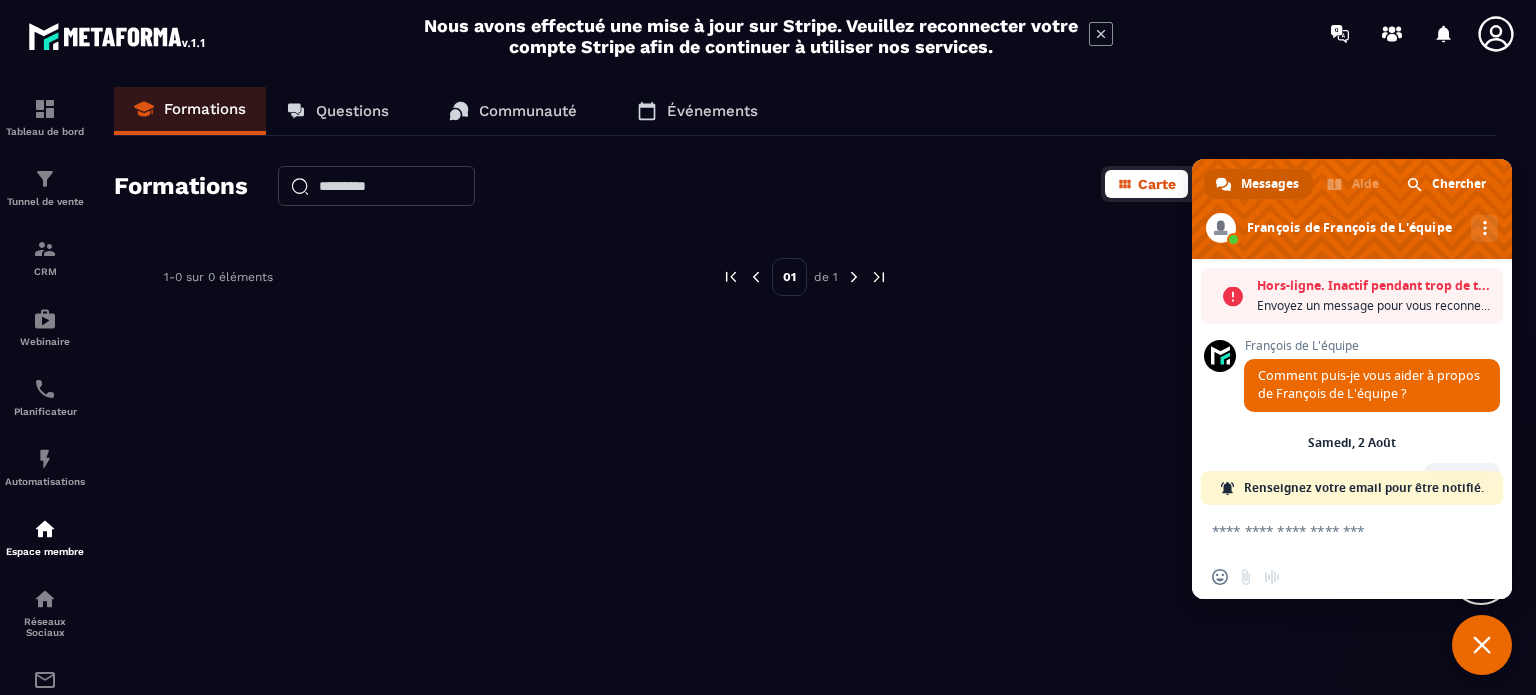 scroll, scrollTop: 0, scrollLeft: 0, axis: both 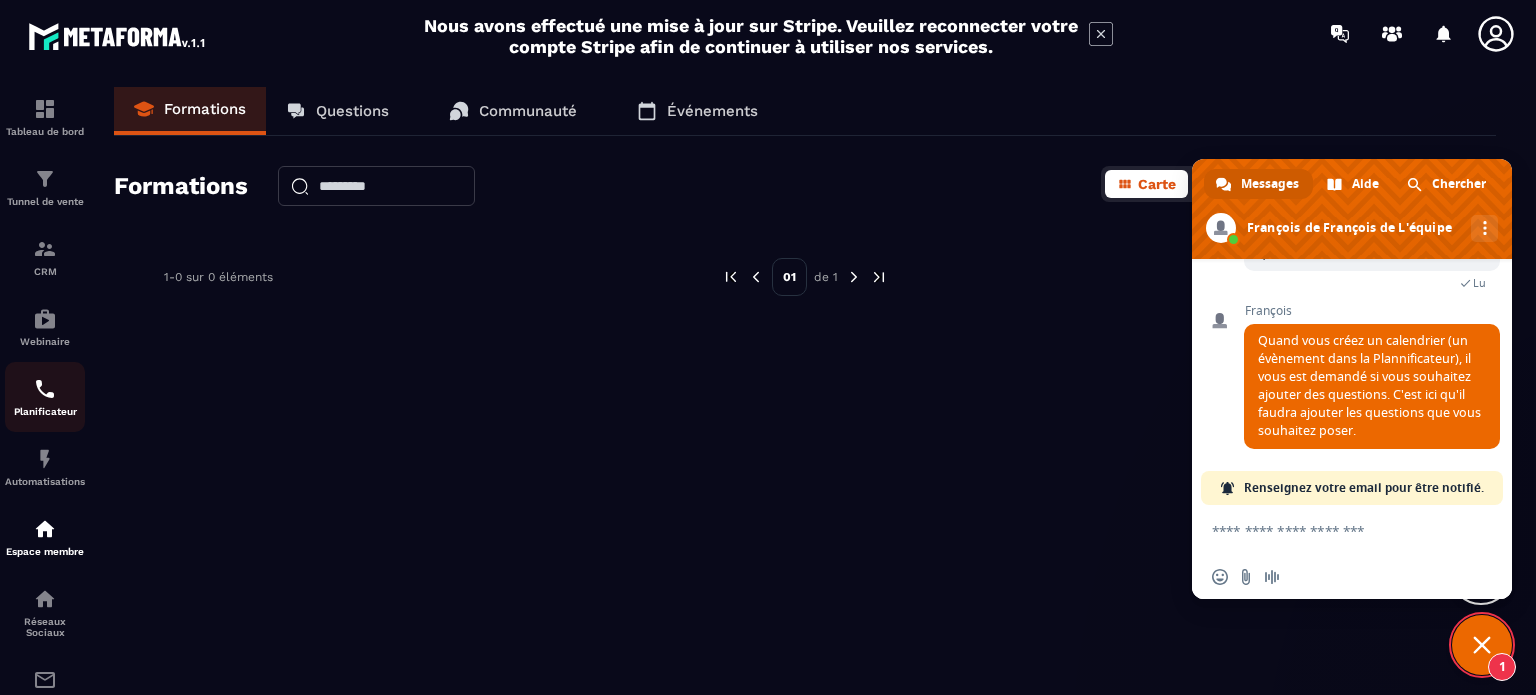 click on "Planificateur" at bounding box center [45, 397] 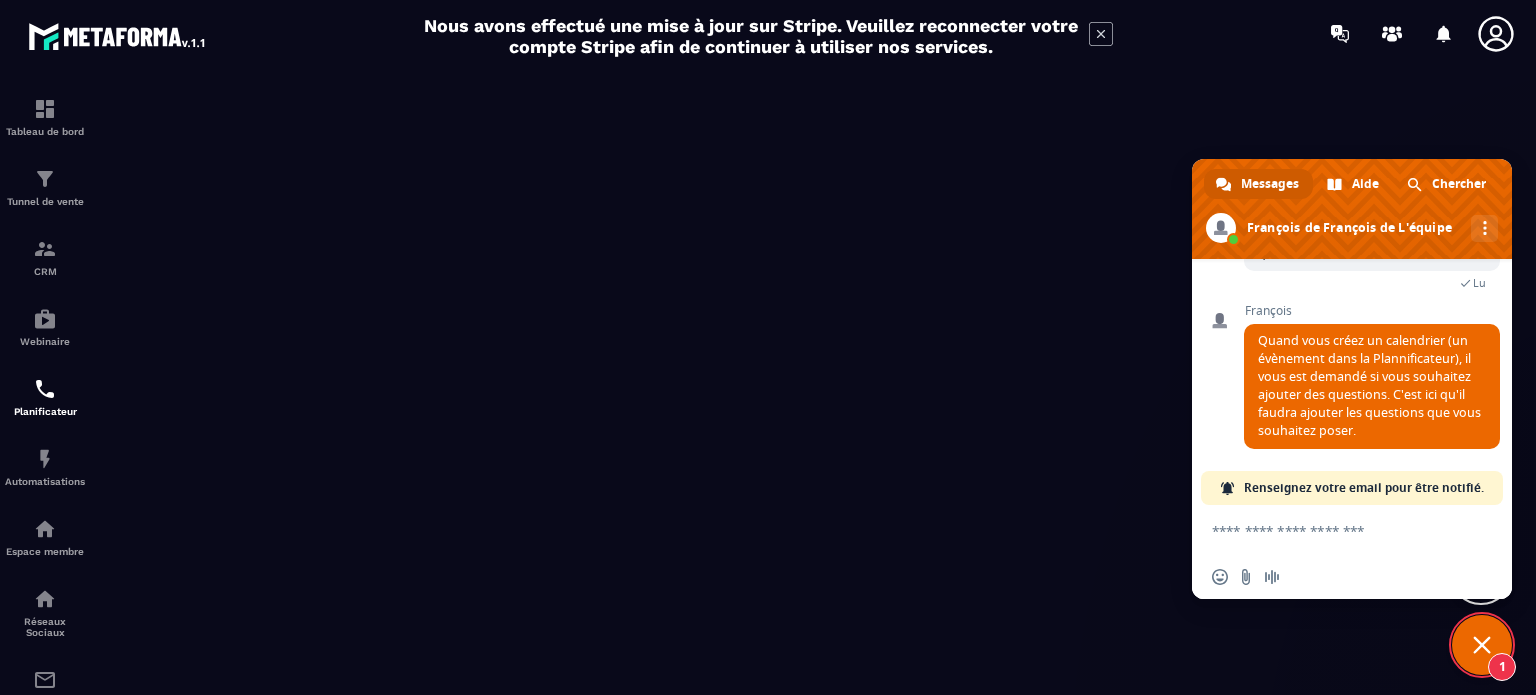 click at bounding box center [1332, 530] 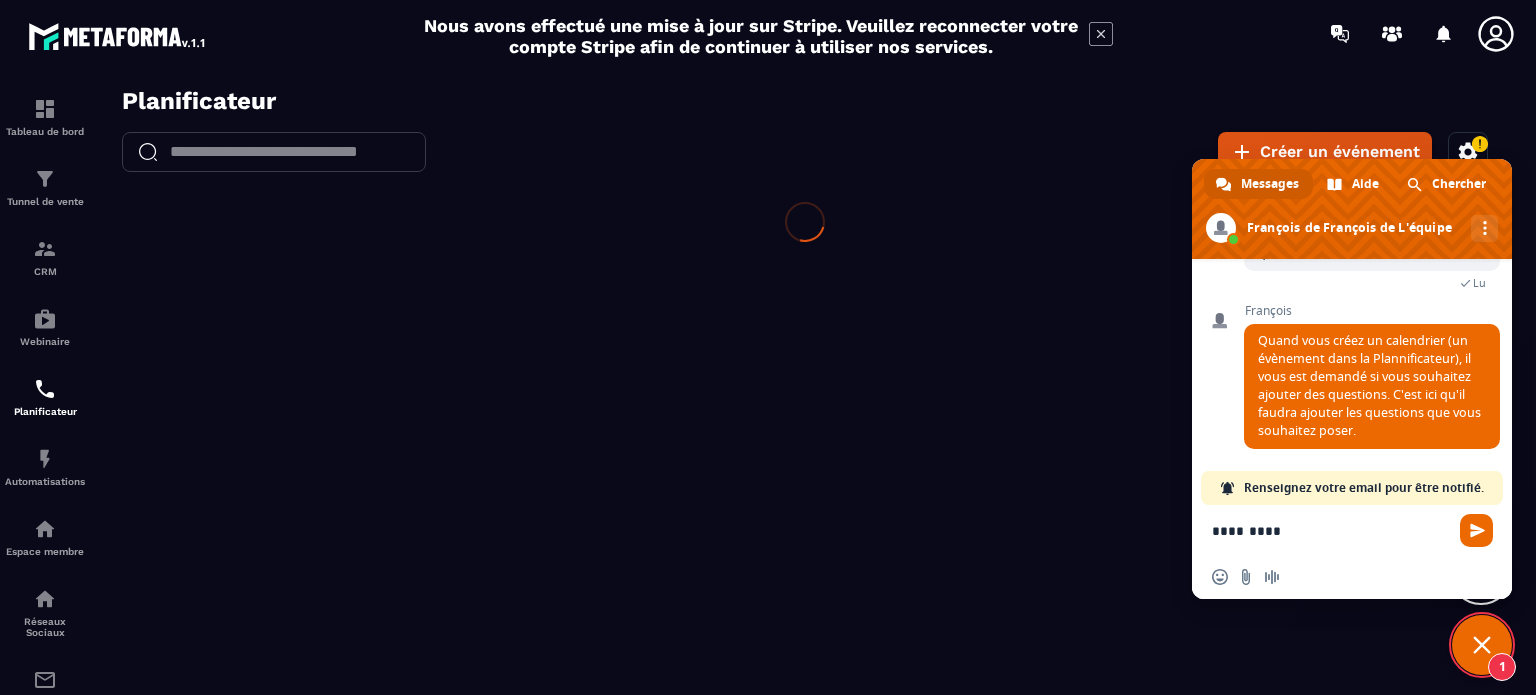 scroll, scrollTop: 0, scrollLeft: 0, axis: both 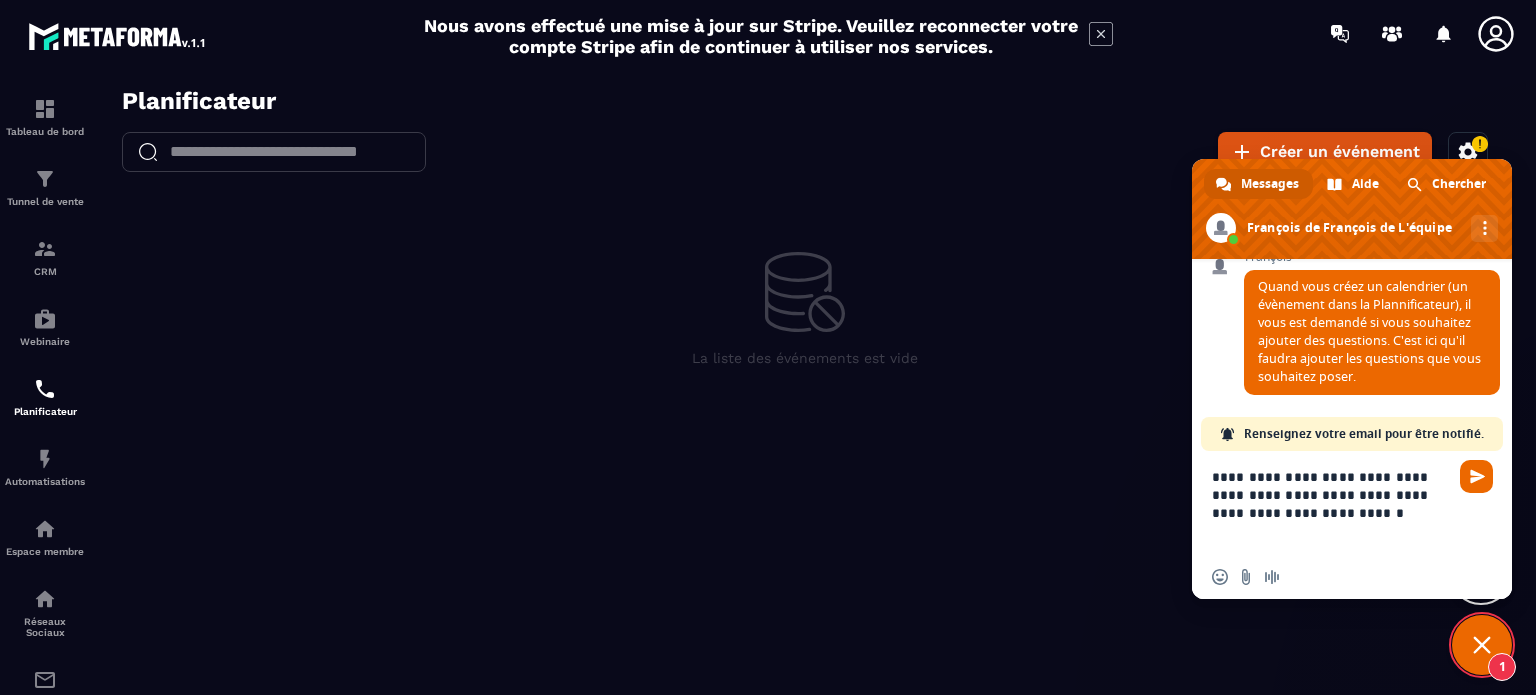 type on "**********" 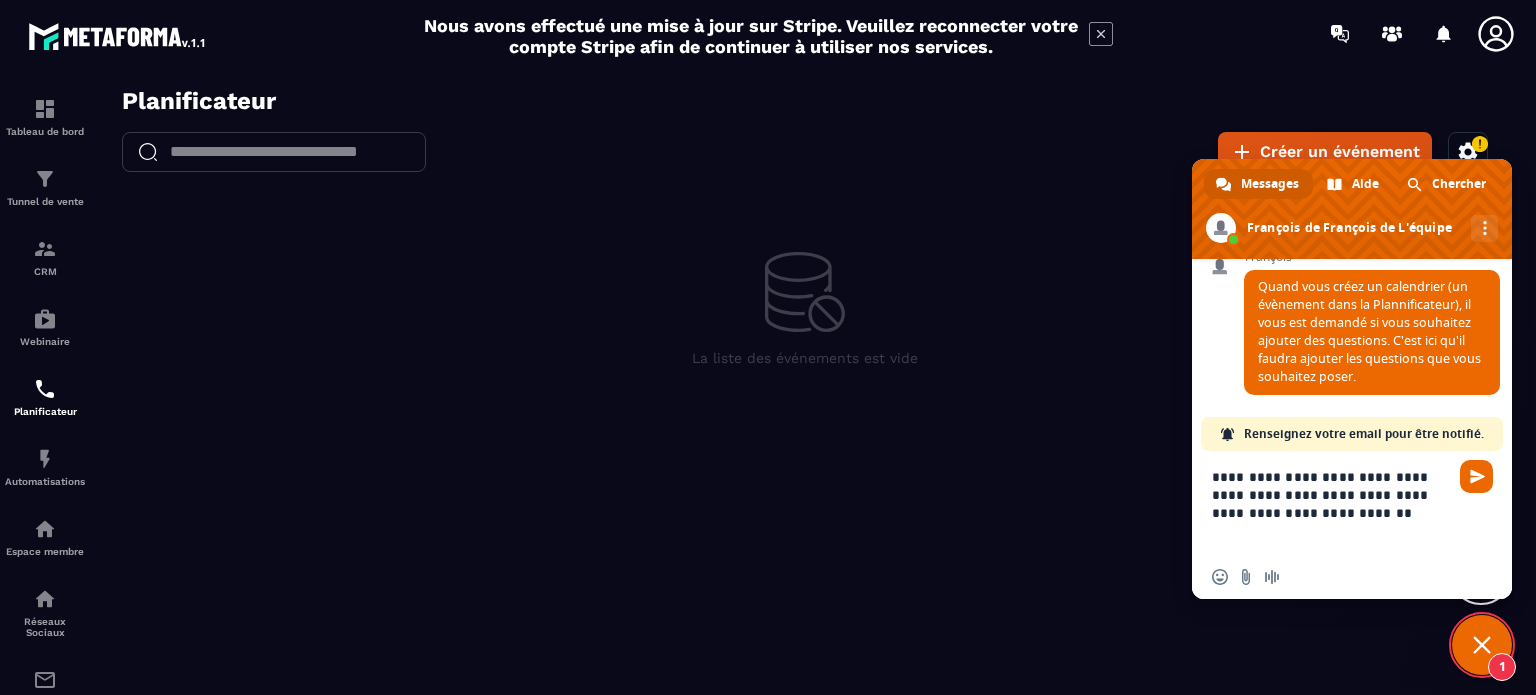 type 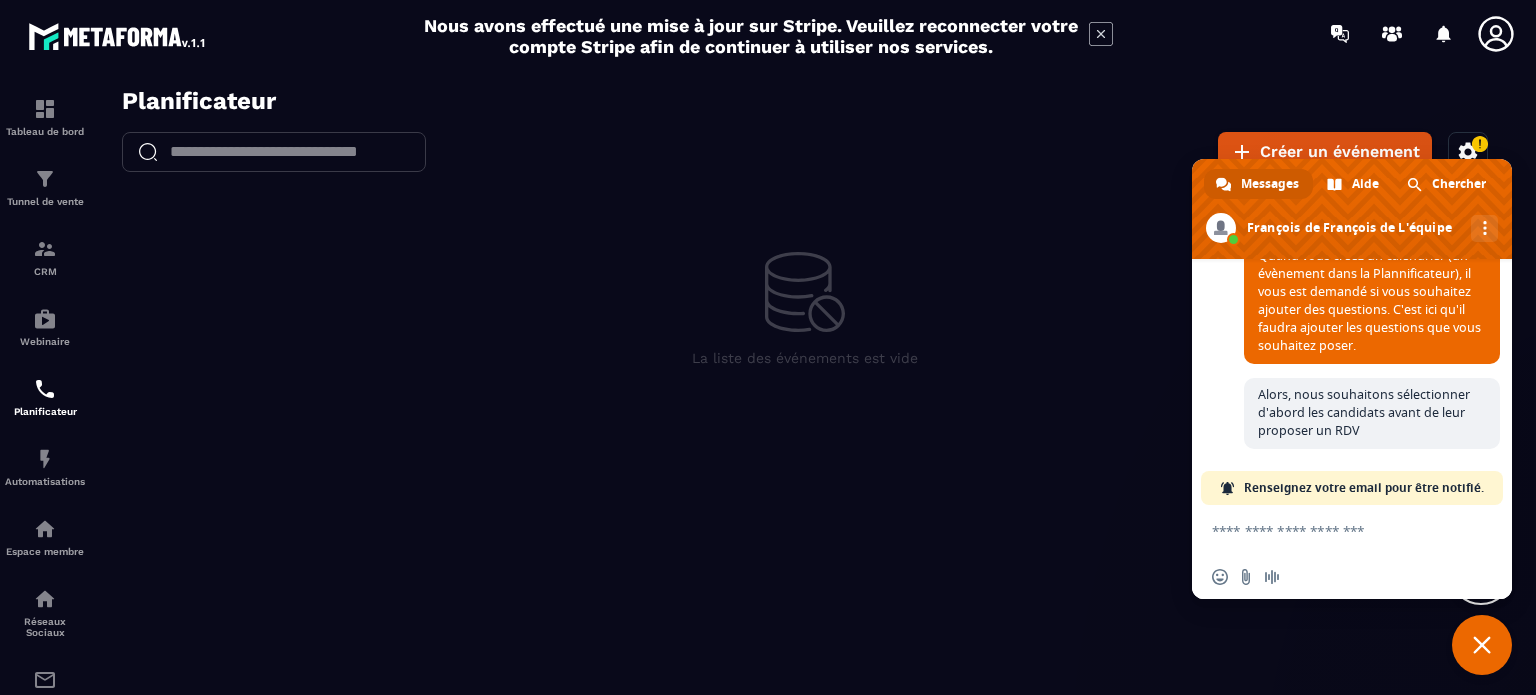 scroll, scrollTop: 3856, scrollLeft: 0, axis: vertical 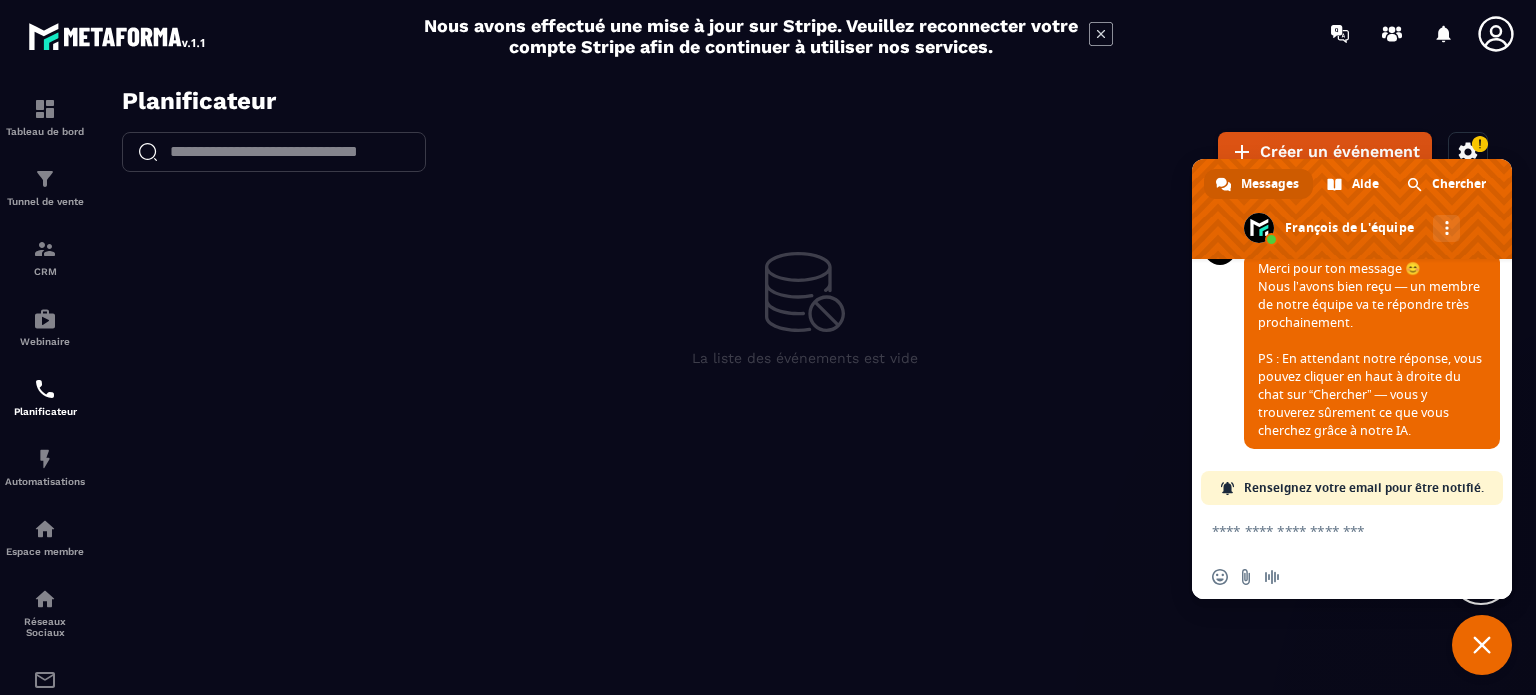 click at bounding box center [1482, 645] 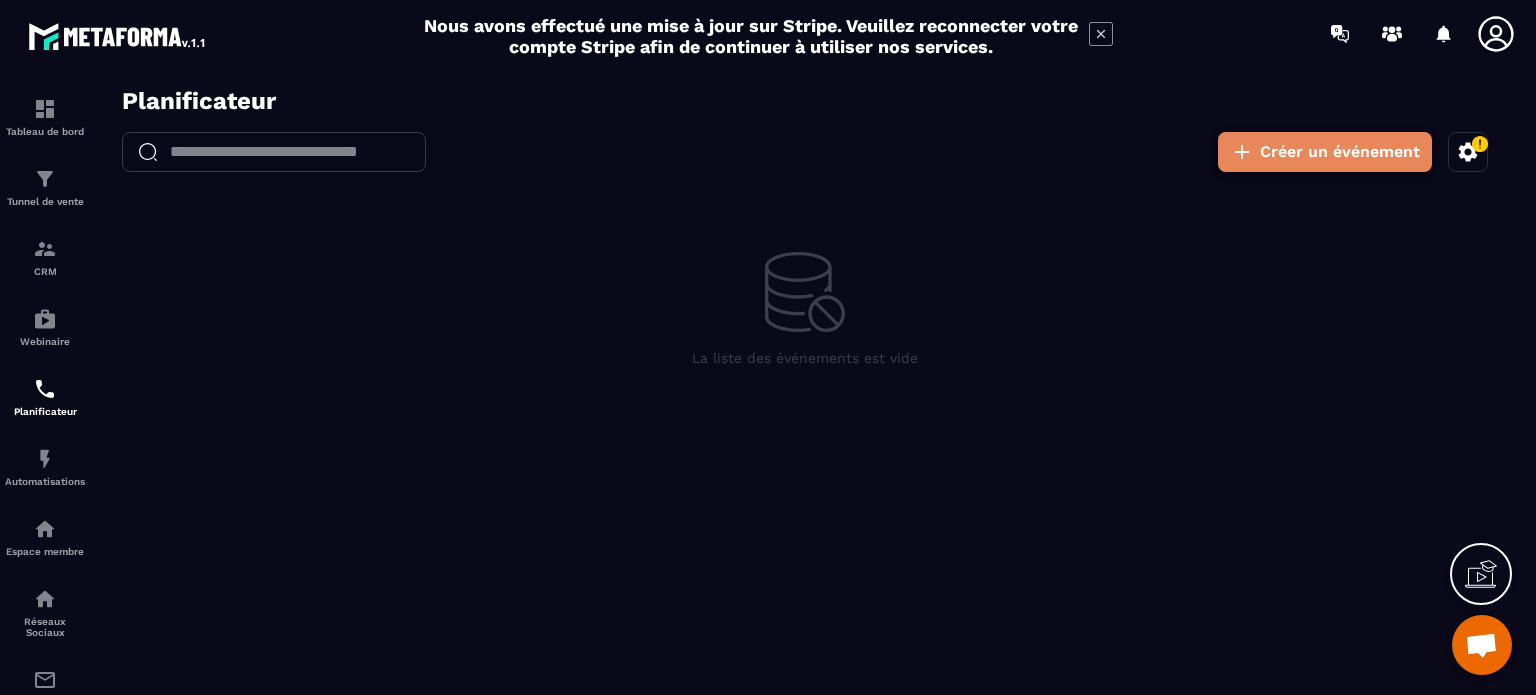 click on "Créer un événement" at bounding box center (1325, 152) 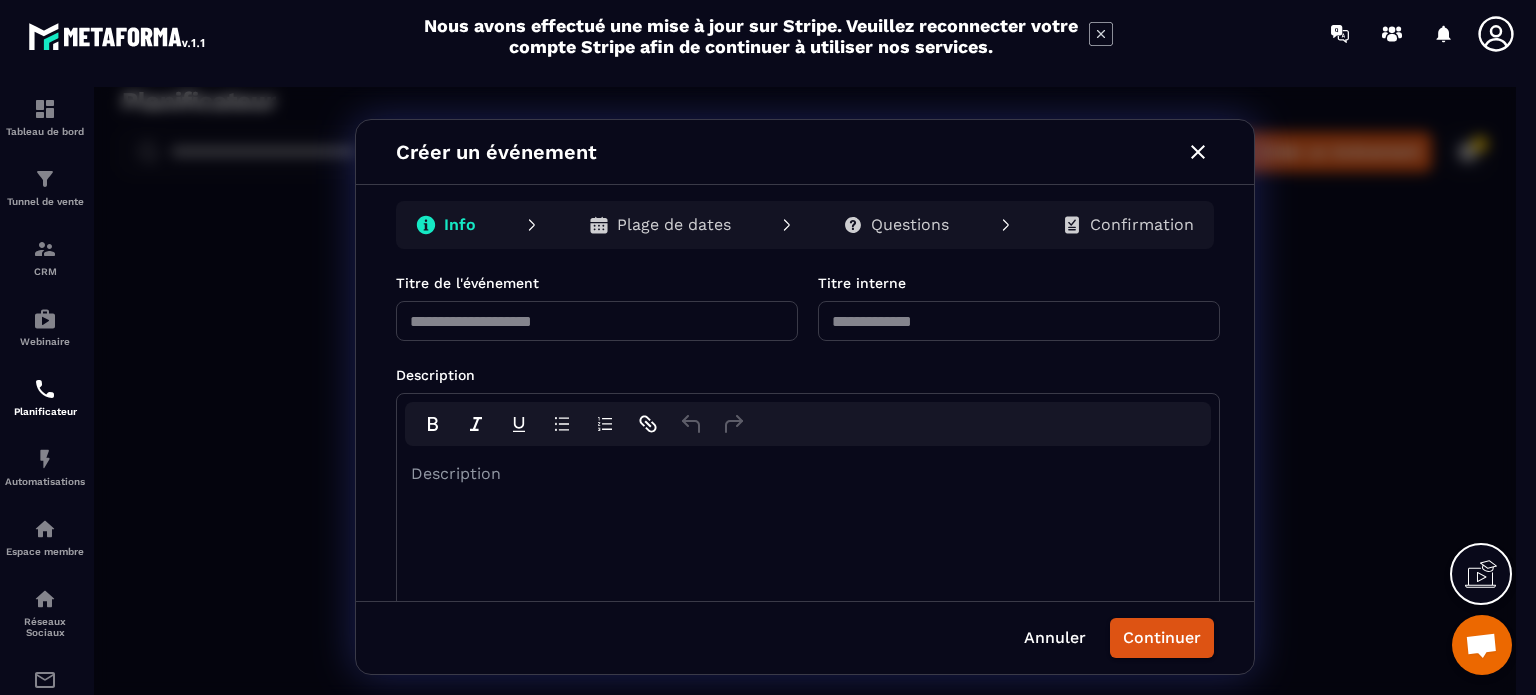 click at bounding box center [597, 321] 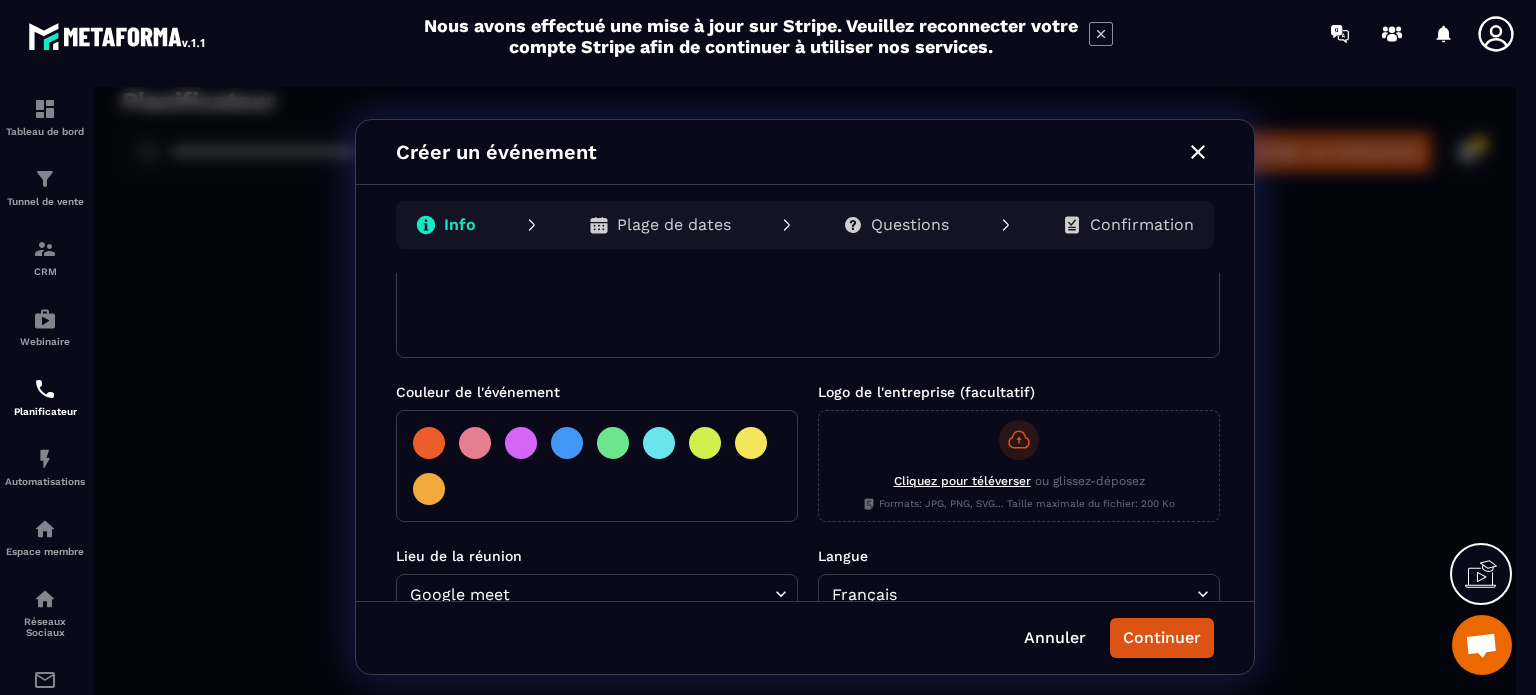 scroll, scrollTop: 0, scrollLeft: 0, axis: both 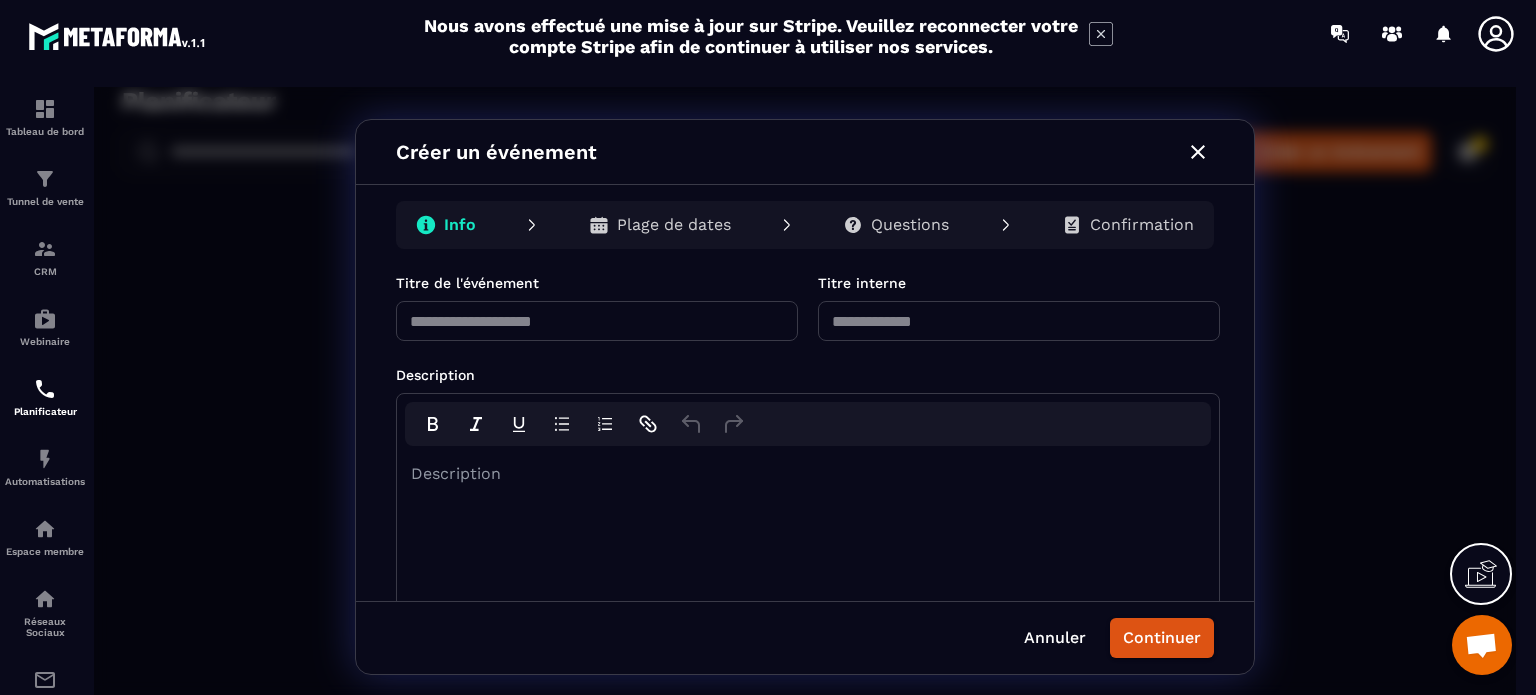 type on "*" 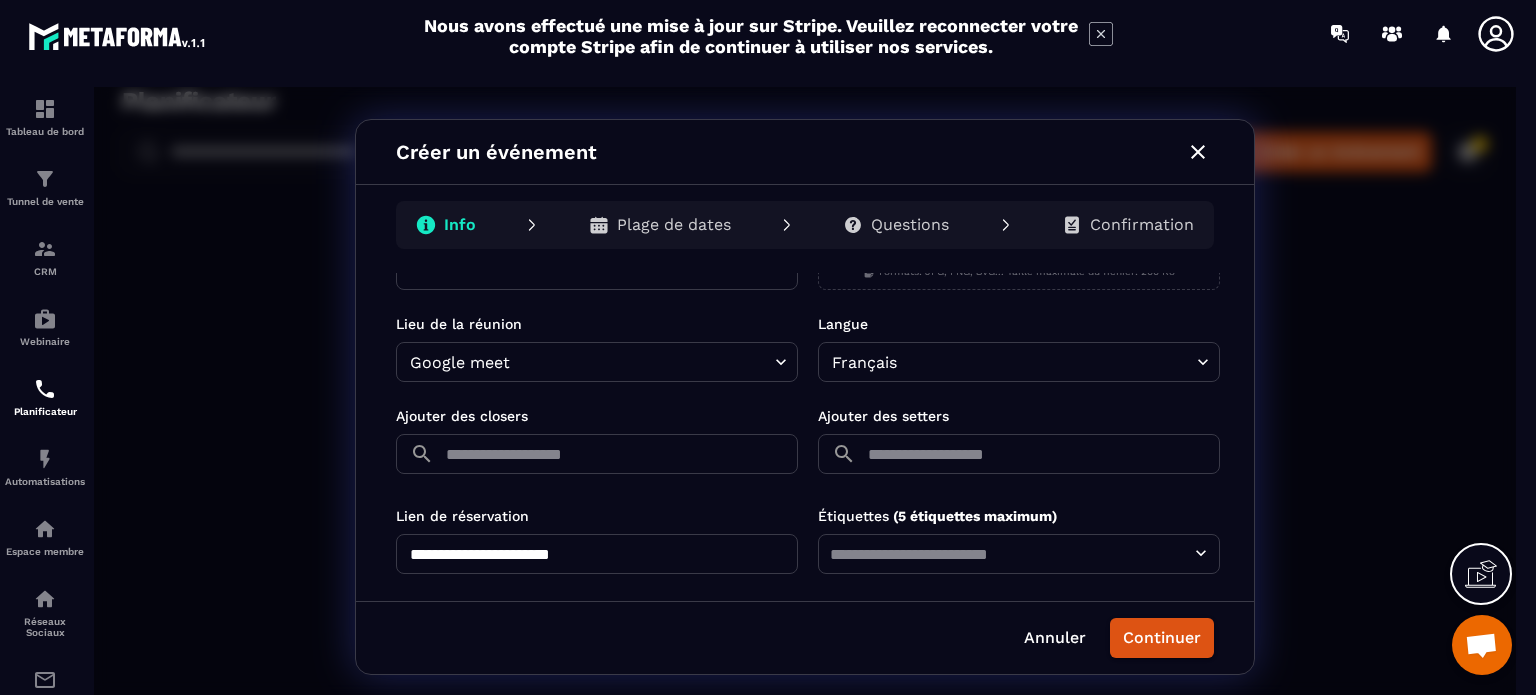 scroll, scrollTop: 550, scrollLeft: 0, axis: vertical 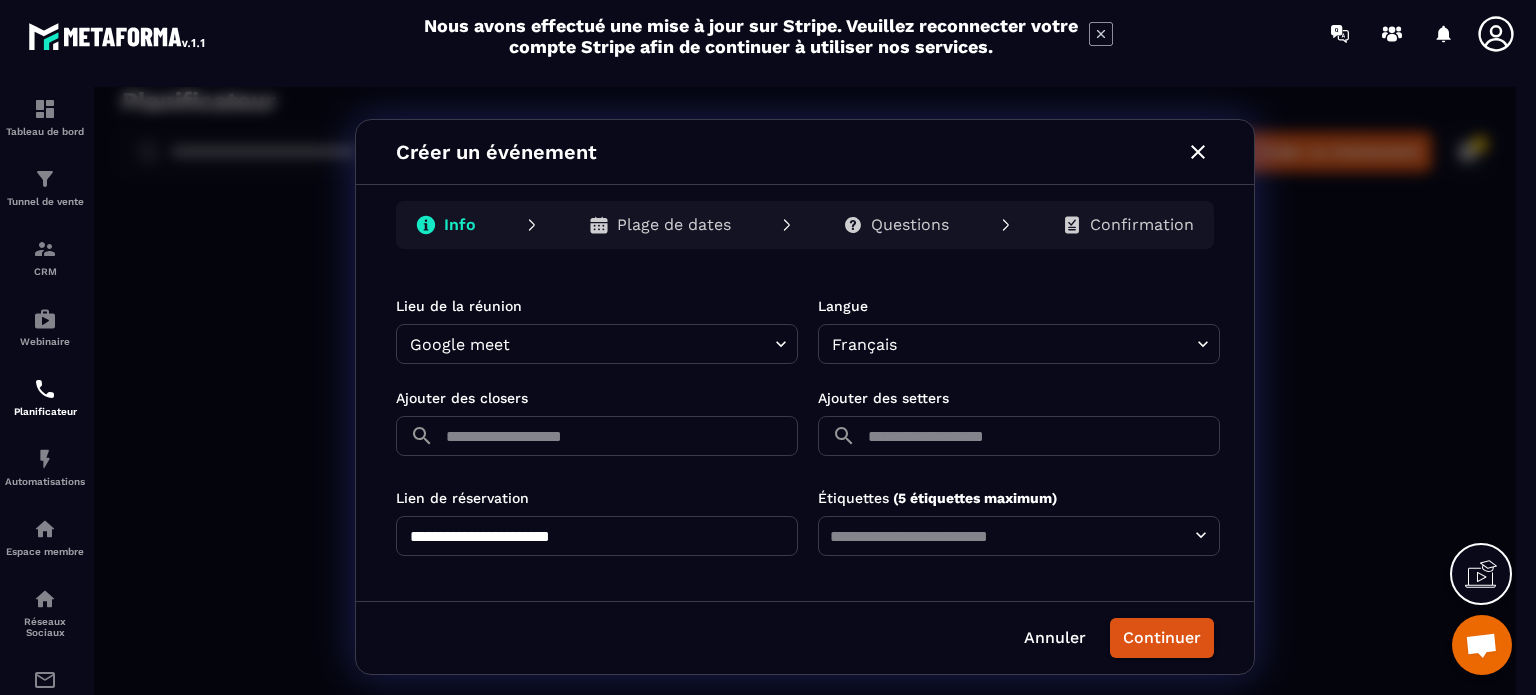 click at bounding box center [620, 436] 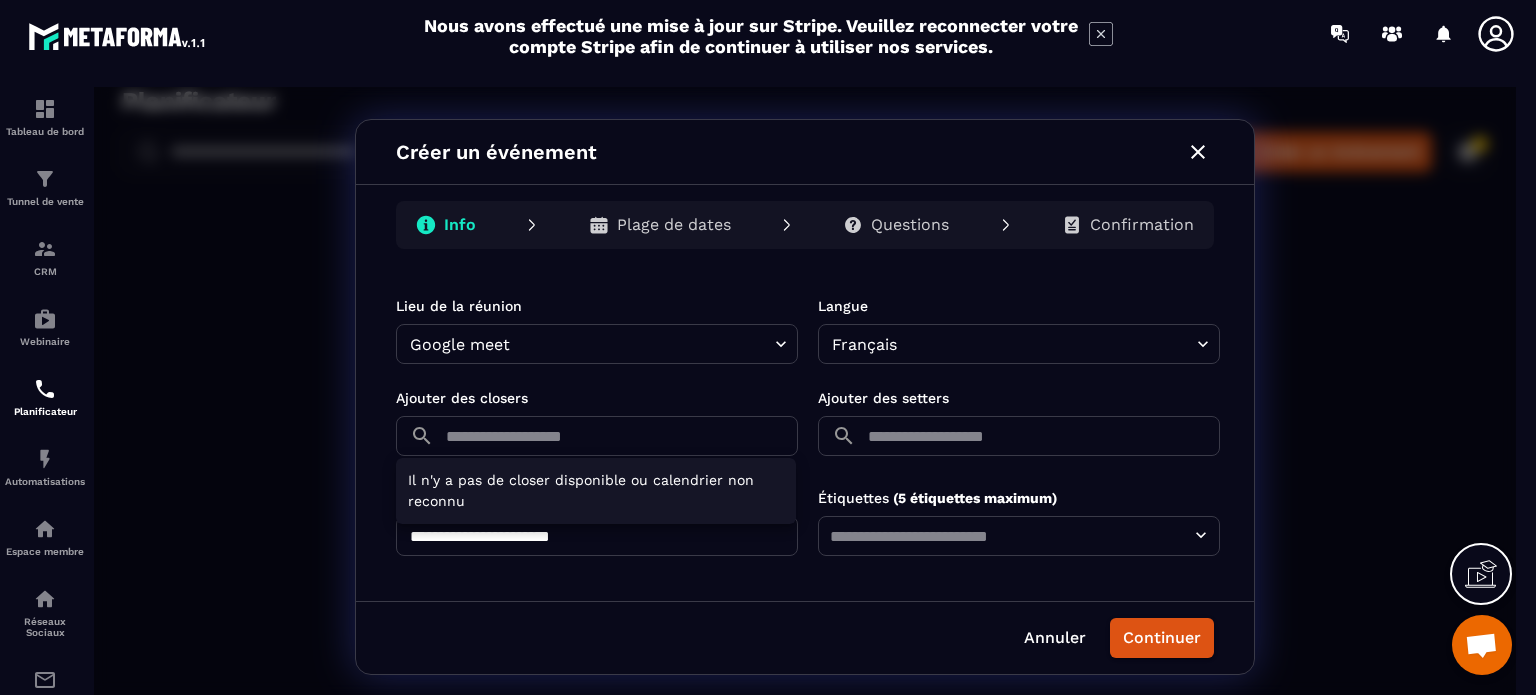 click at bounding box center [805, 397] 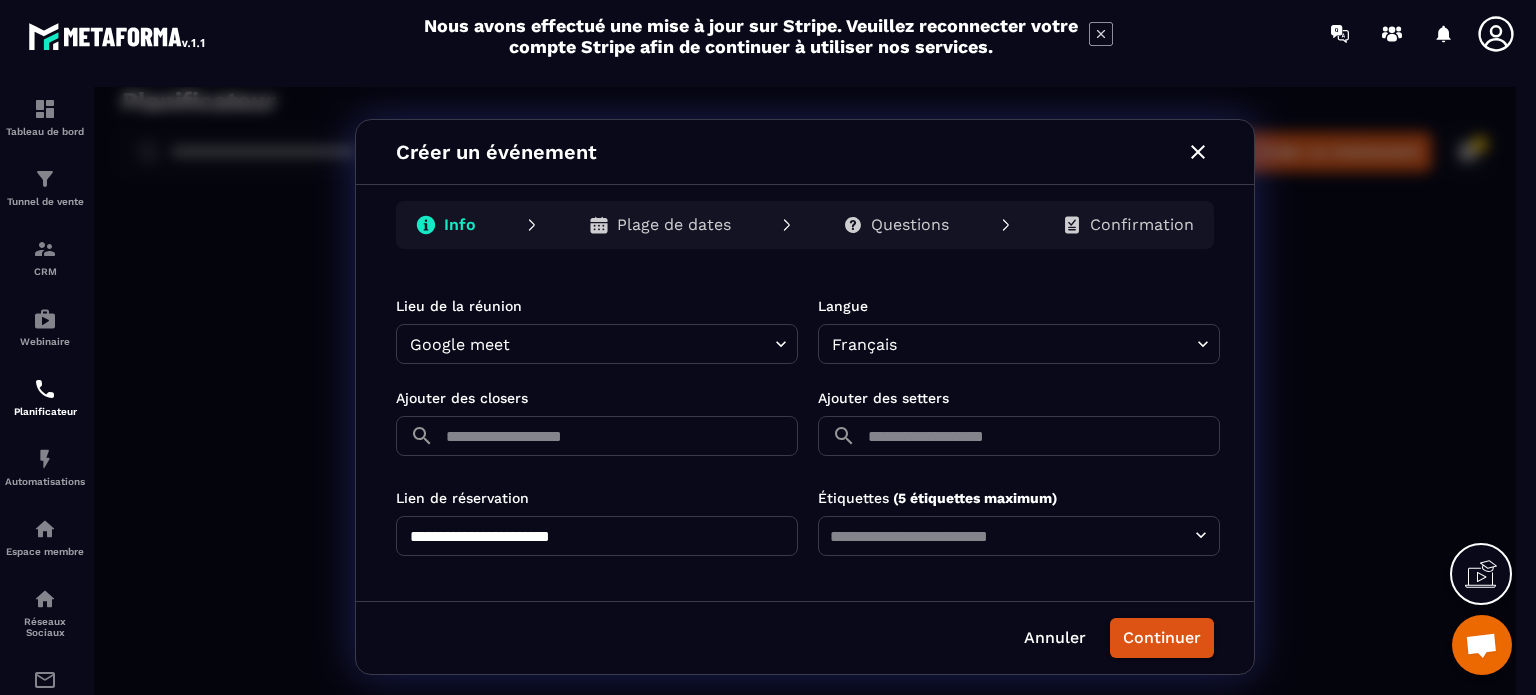 click on "Lien de réservation" at bounding box center [597, 498] 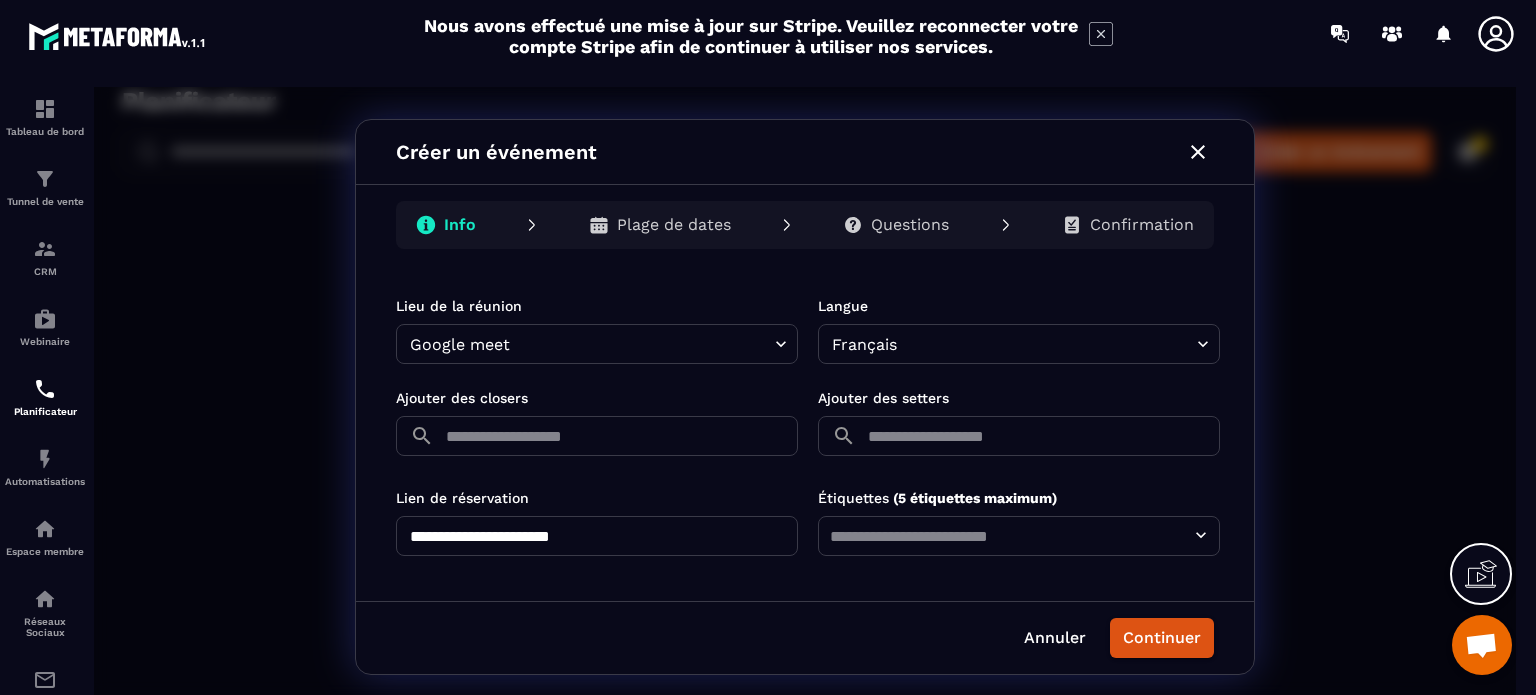 click on "​ ​" at bounding box center [1019, 436] 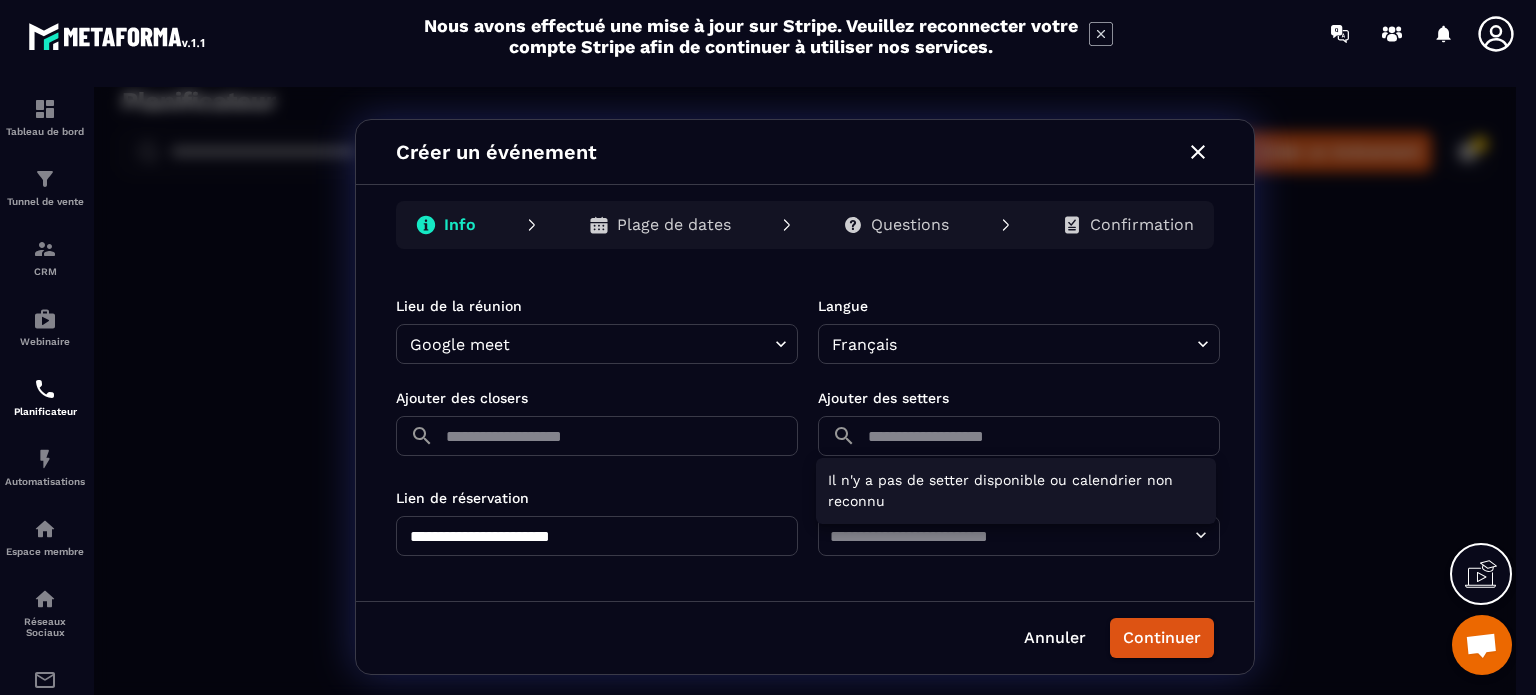 click at bounding box center [805, 397] 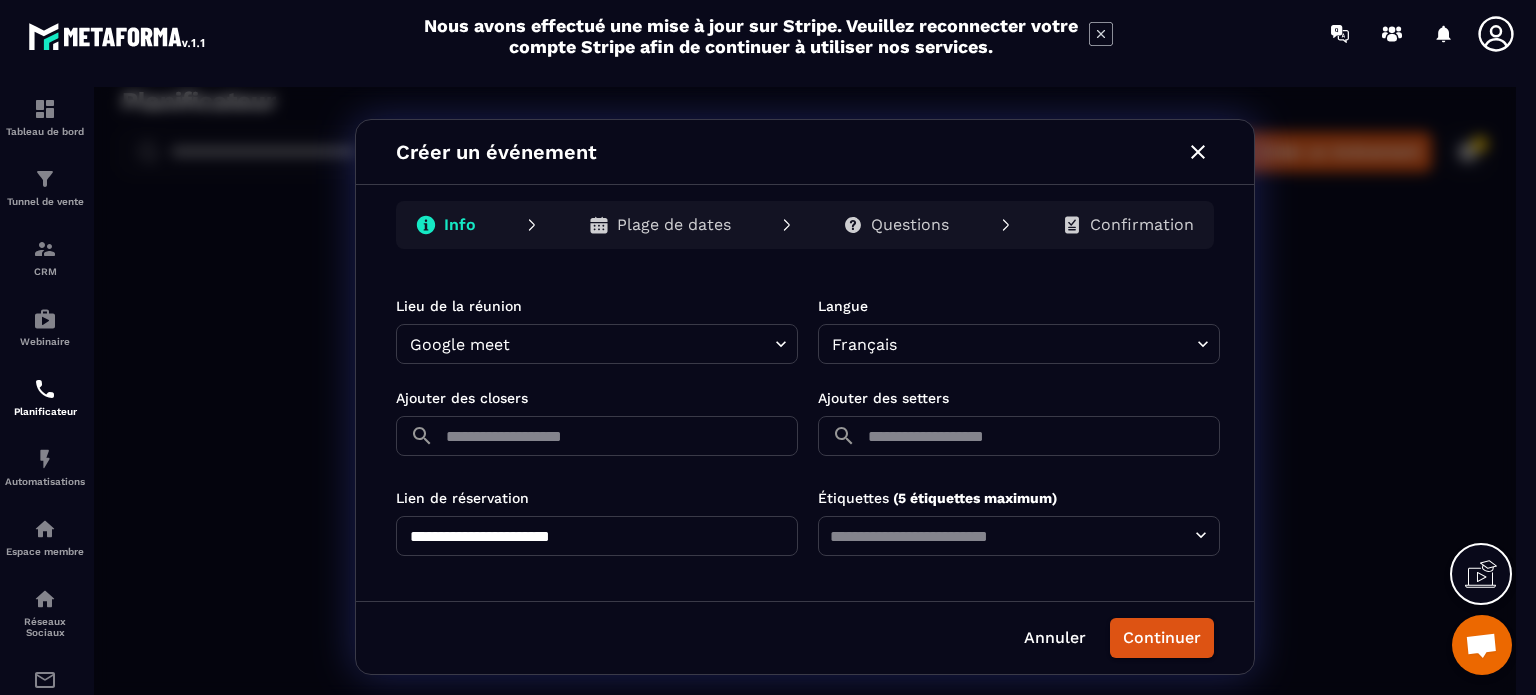 click on "**********" at bounding box center (805, 397) 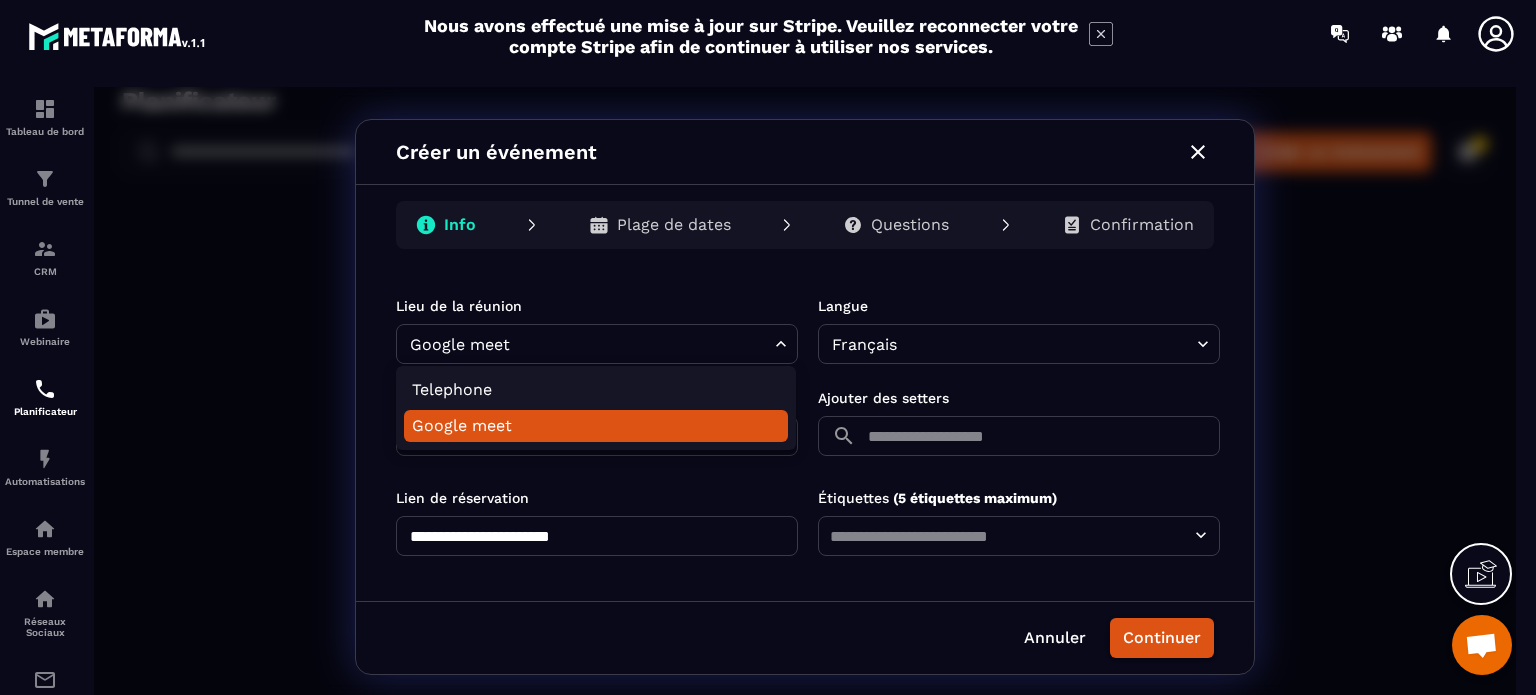 click at bounding box center [805, 397] 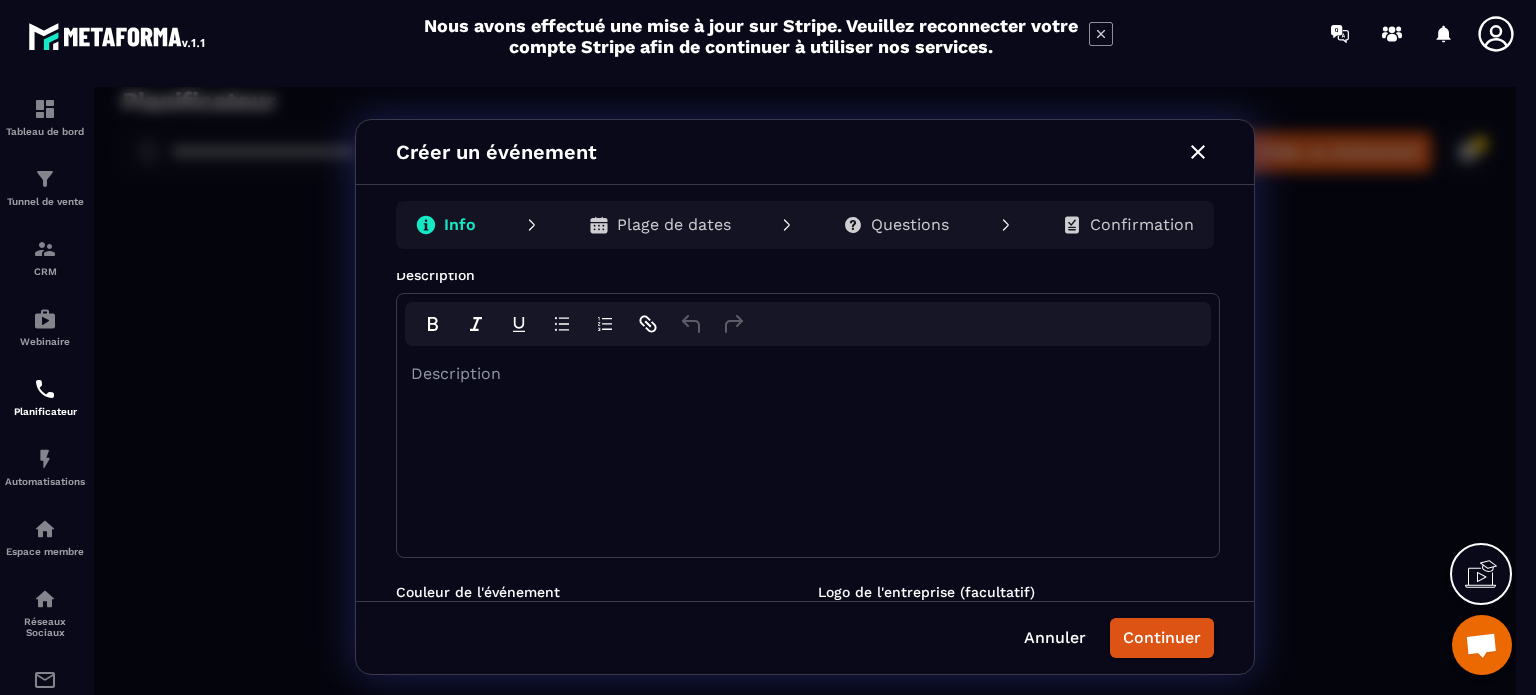 scroll, scrollTop: 0, scrollLeft: 0, axis: both 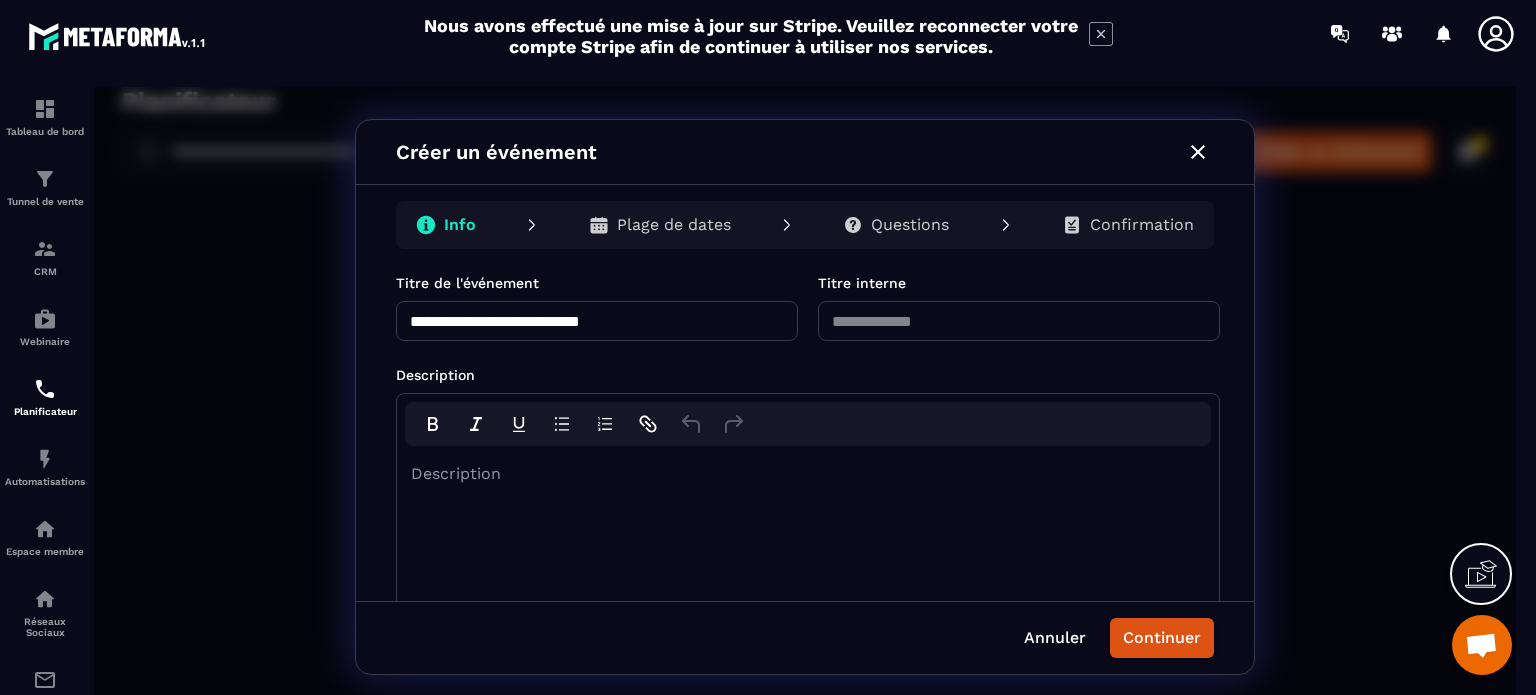 click on "**********" at bounding box center (597, 321) 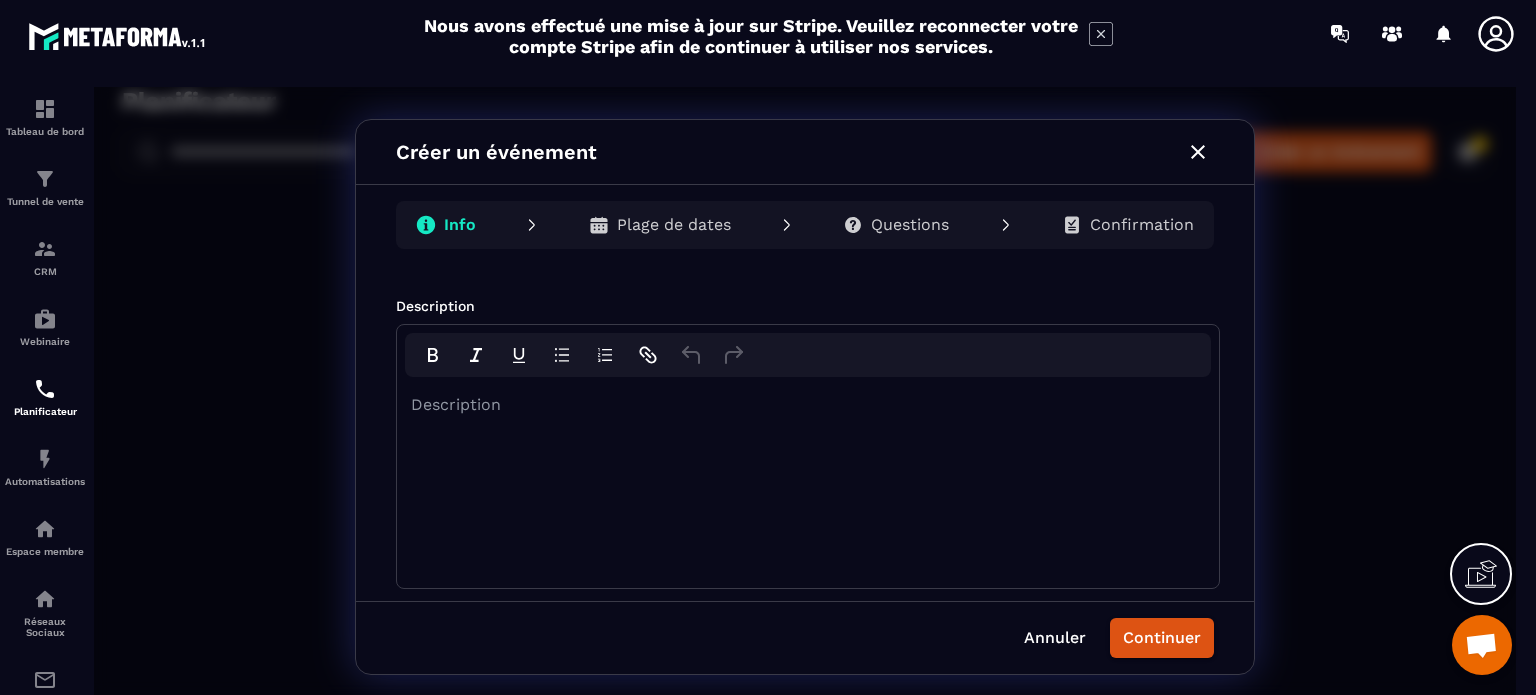 scroll, scrollTop: 100, scrollLeft: 0, axis: vertical 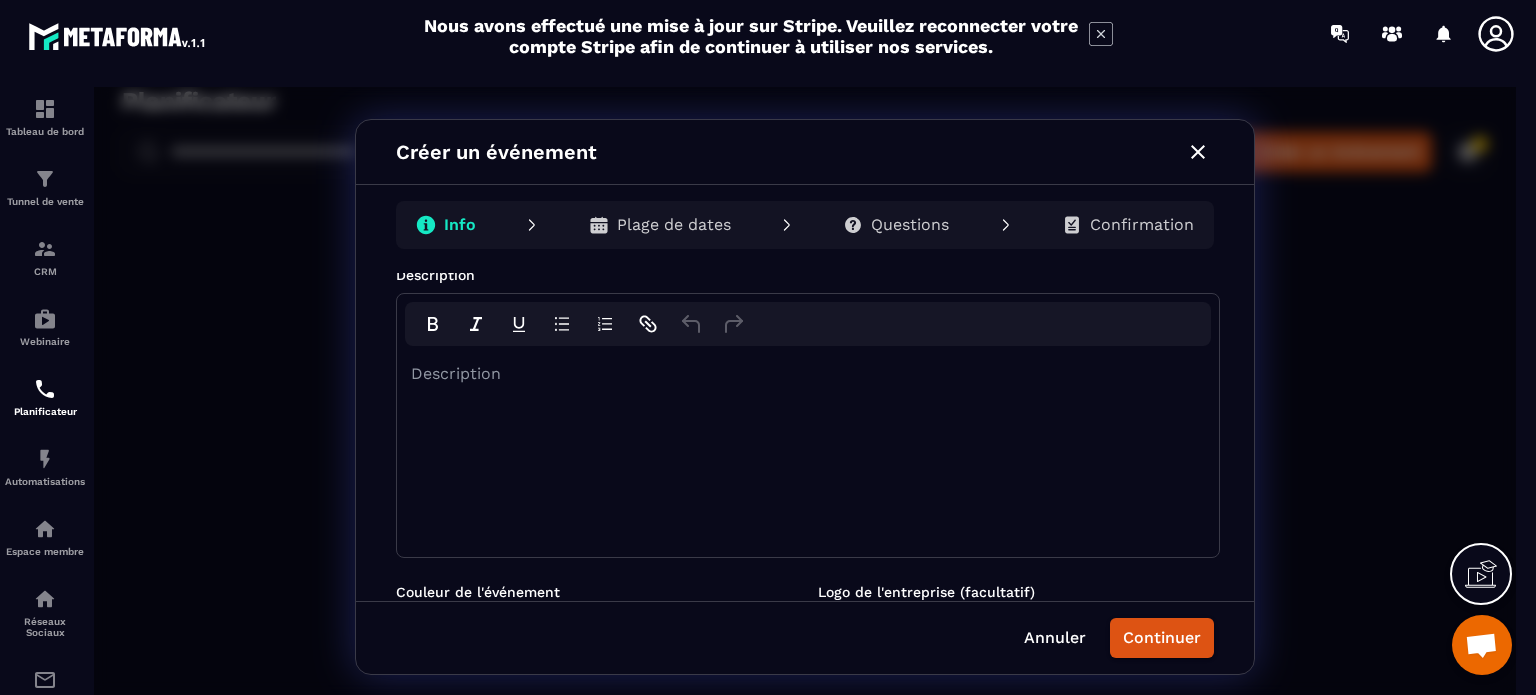 type on "**********" 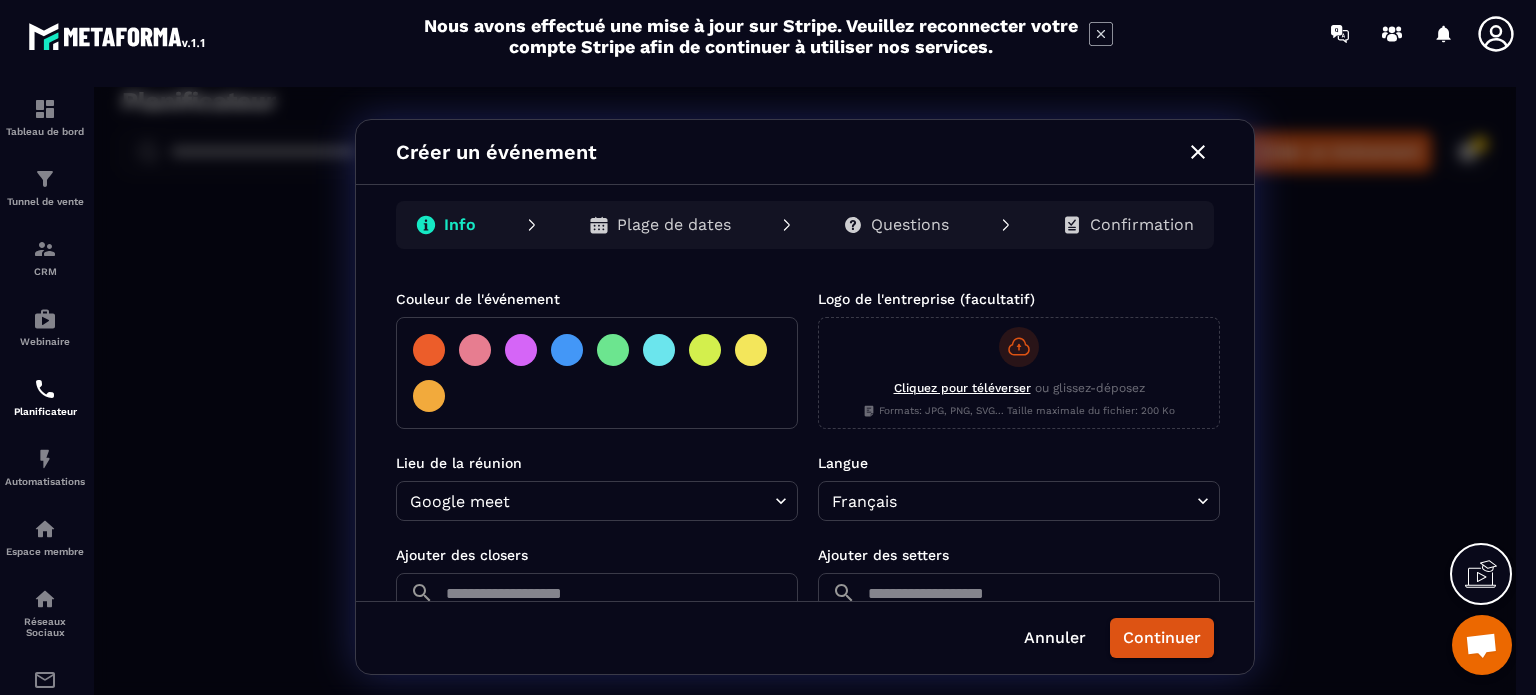 scroll, scrollTop: 400, scrollLeft: 0, axis: vertical 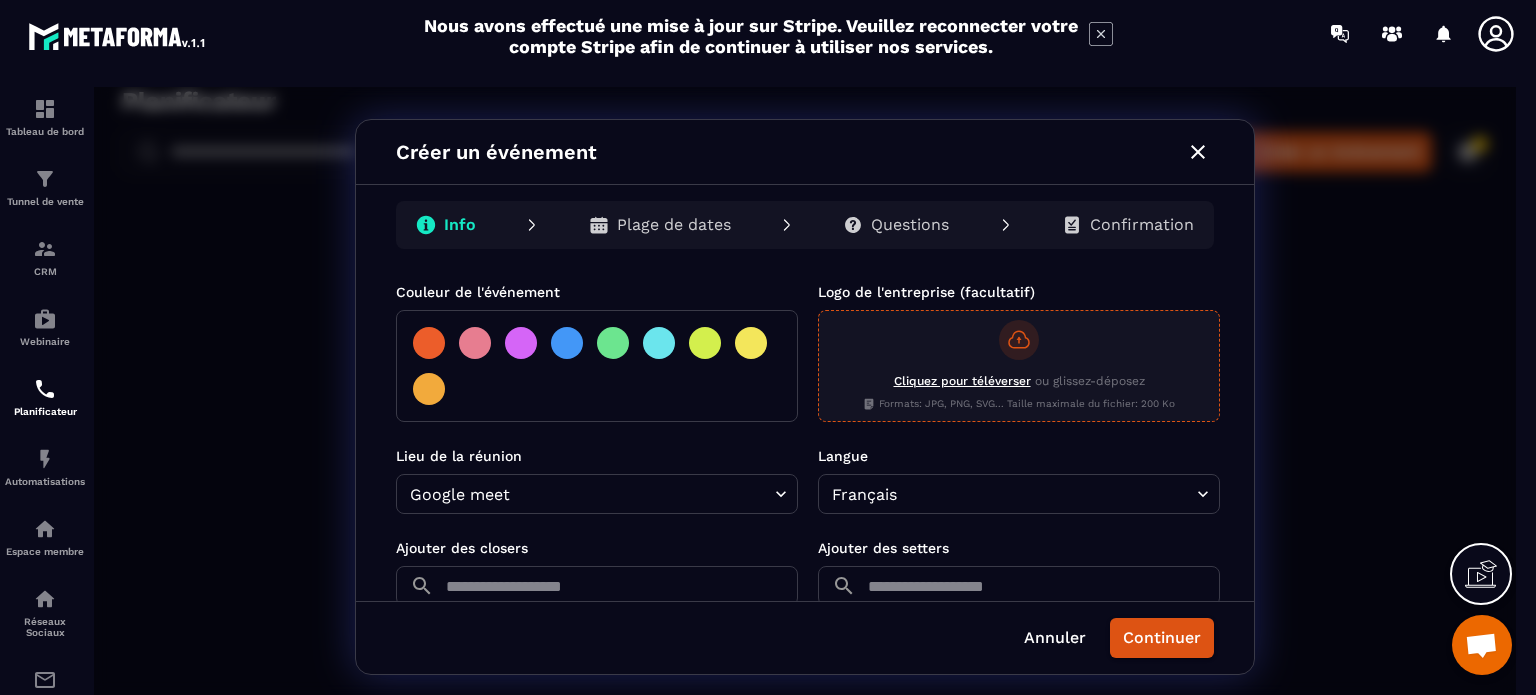 click 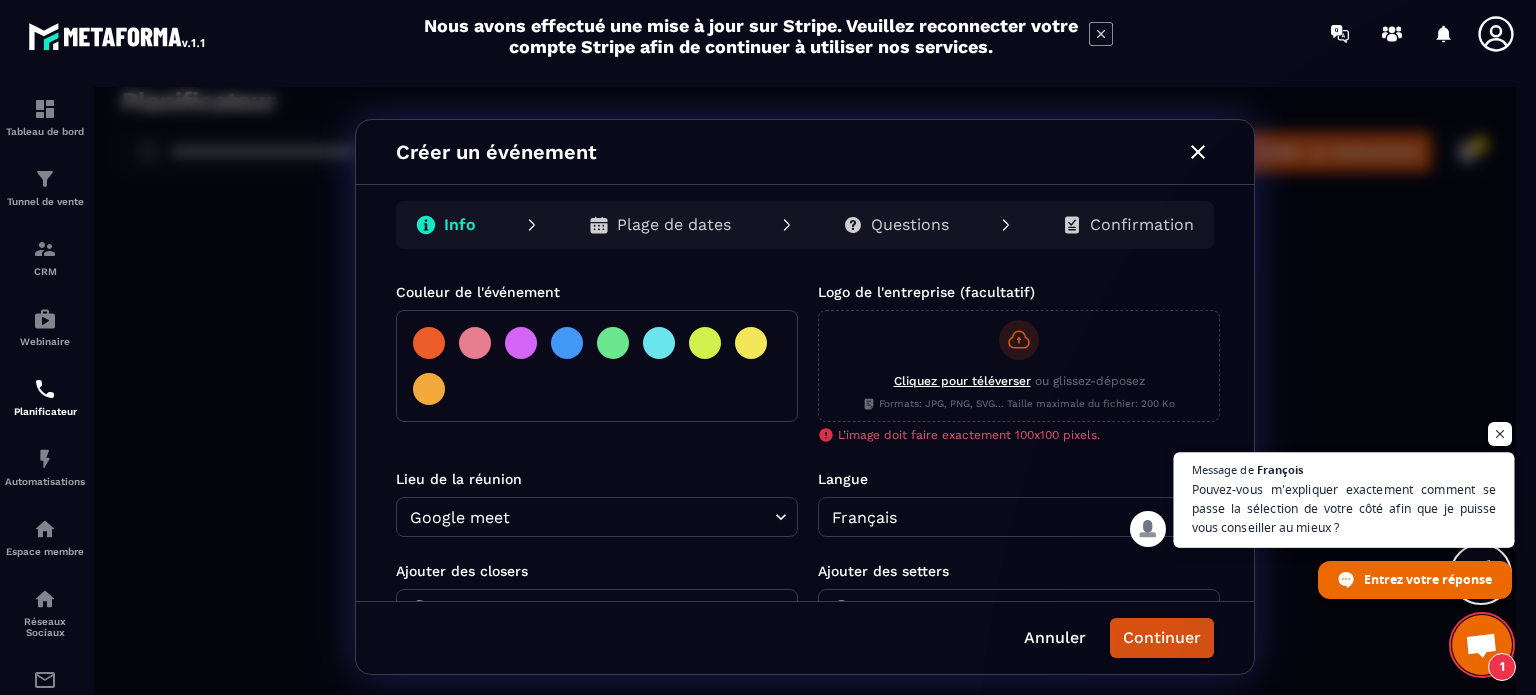 click on "Pouvez-vous m'expliquer exactement comment se passe la sélection de votre côté afin que je puisse vous conseiller au mieux ?" at bounding box center (1344, 509) 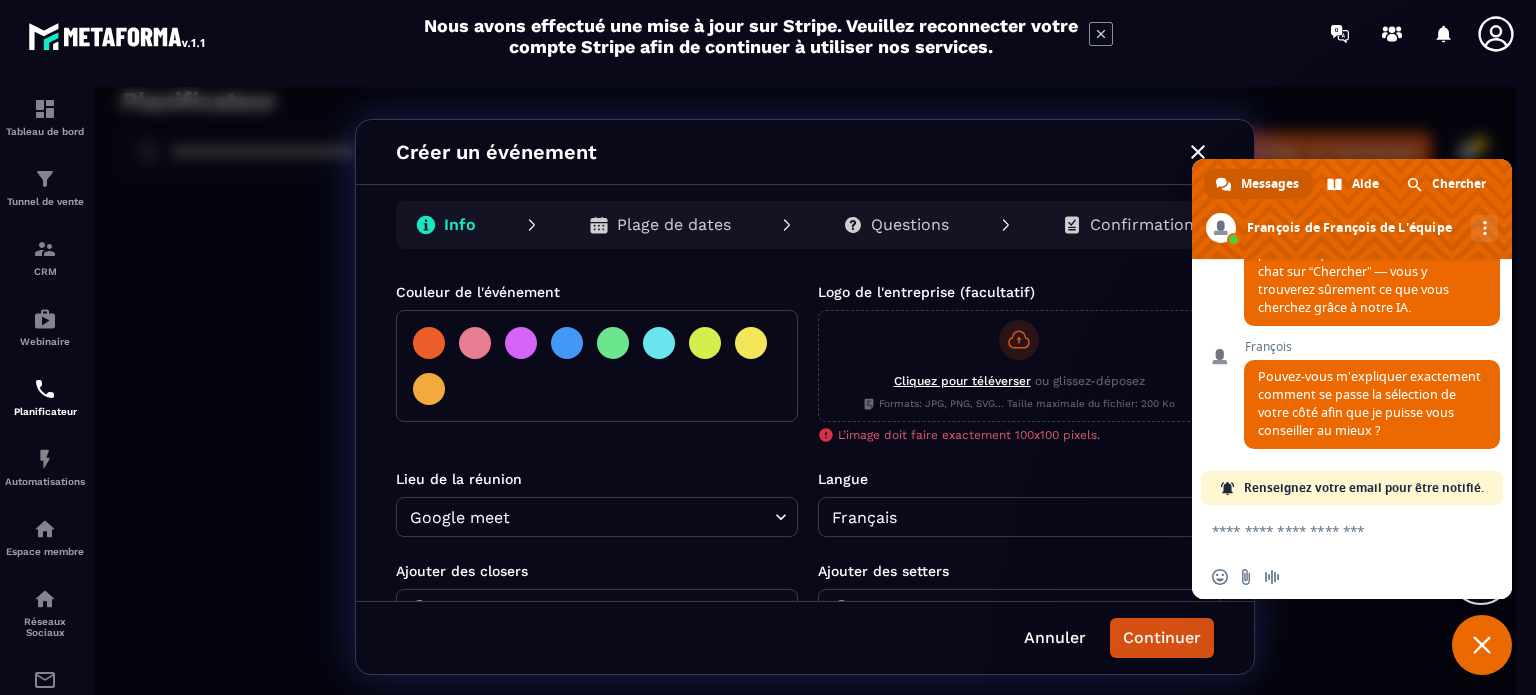 scroll, scrollTop: 4222, scrollLeft: 0, axis: vertical 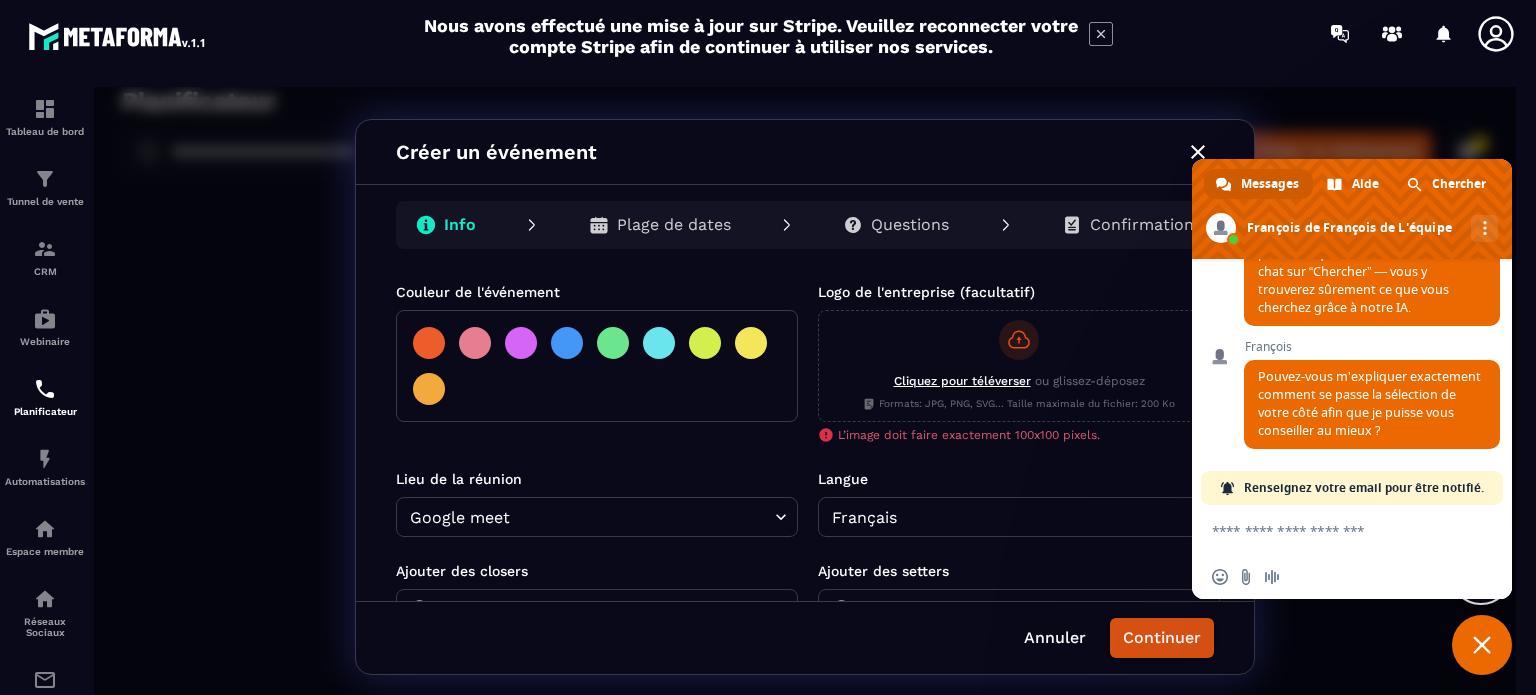 click at bounding box center [1332, 530] 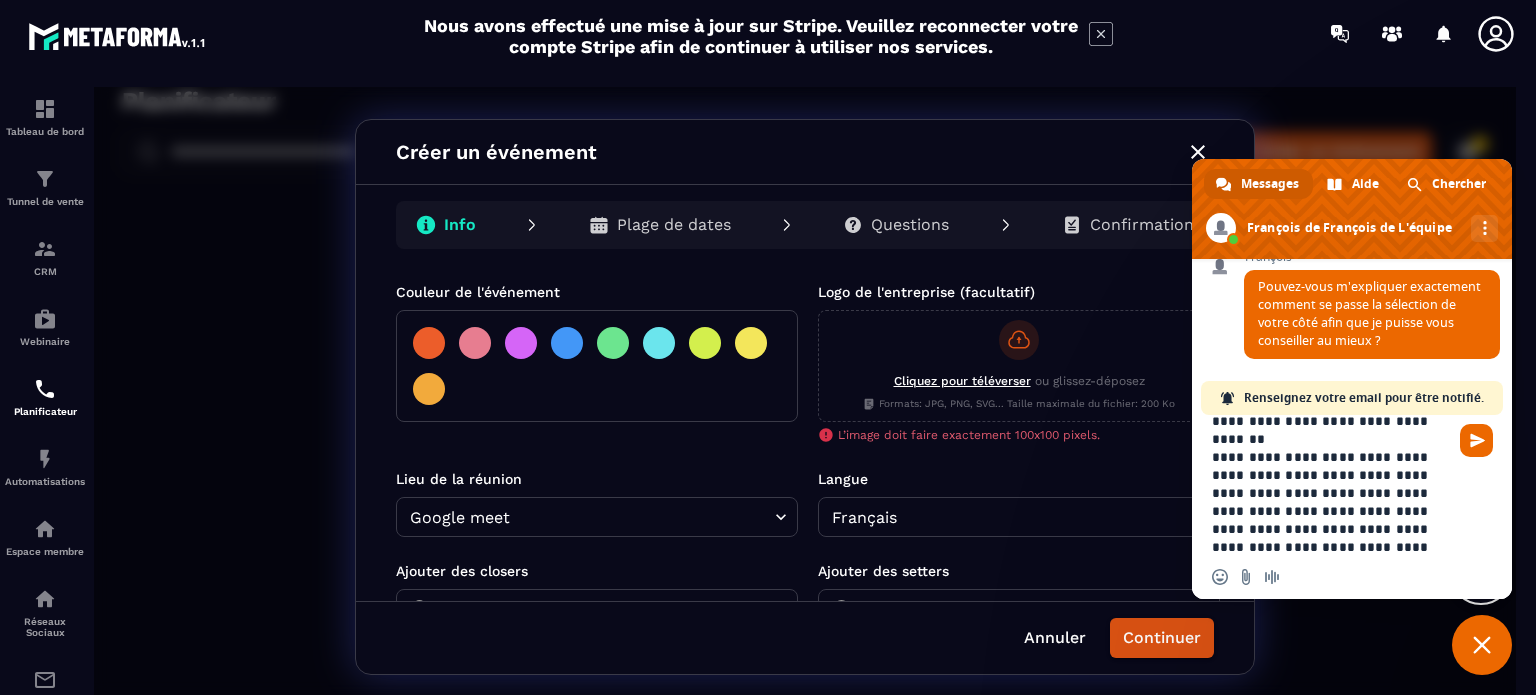 scroll, scrollTop: 75, scrollLeft: 0, axis: vertical 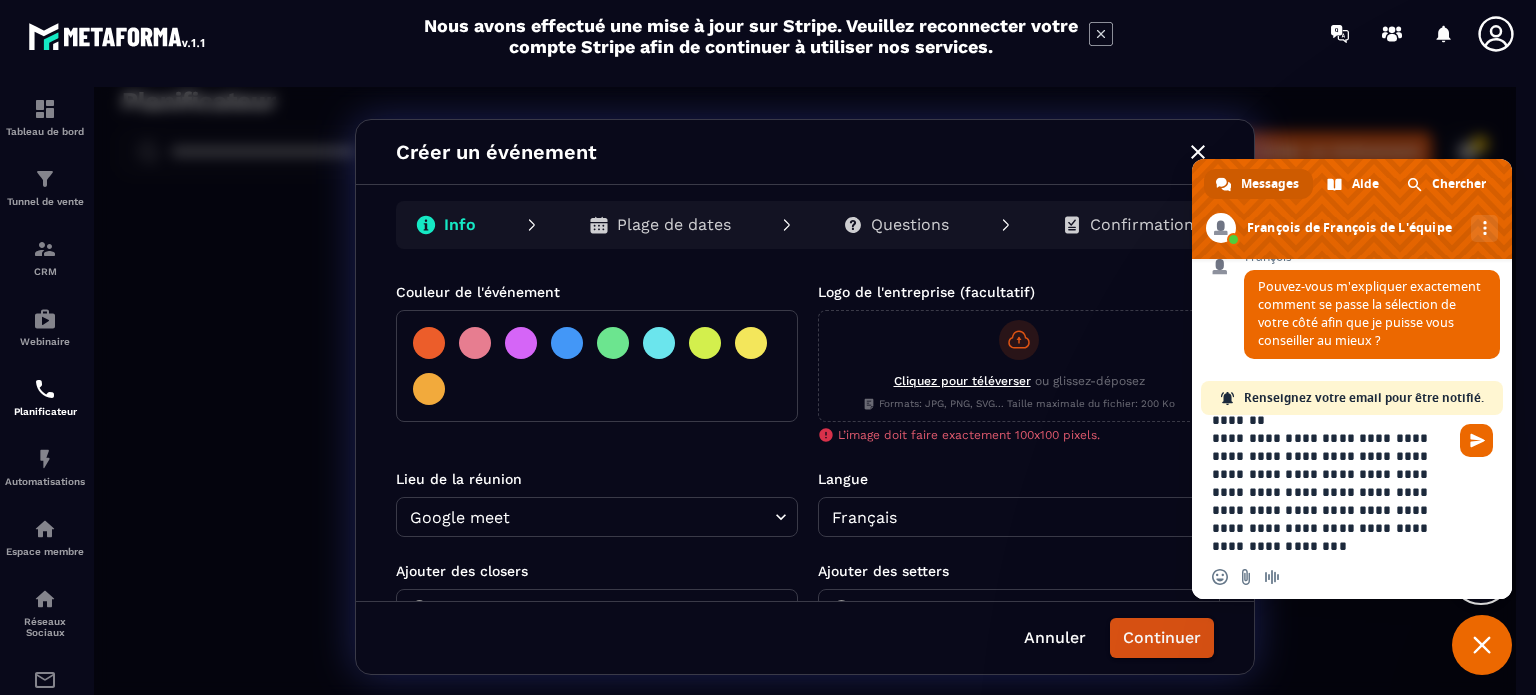 click on "**********" at bounding box center [1332, 485] 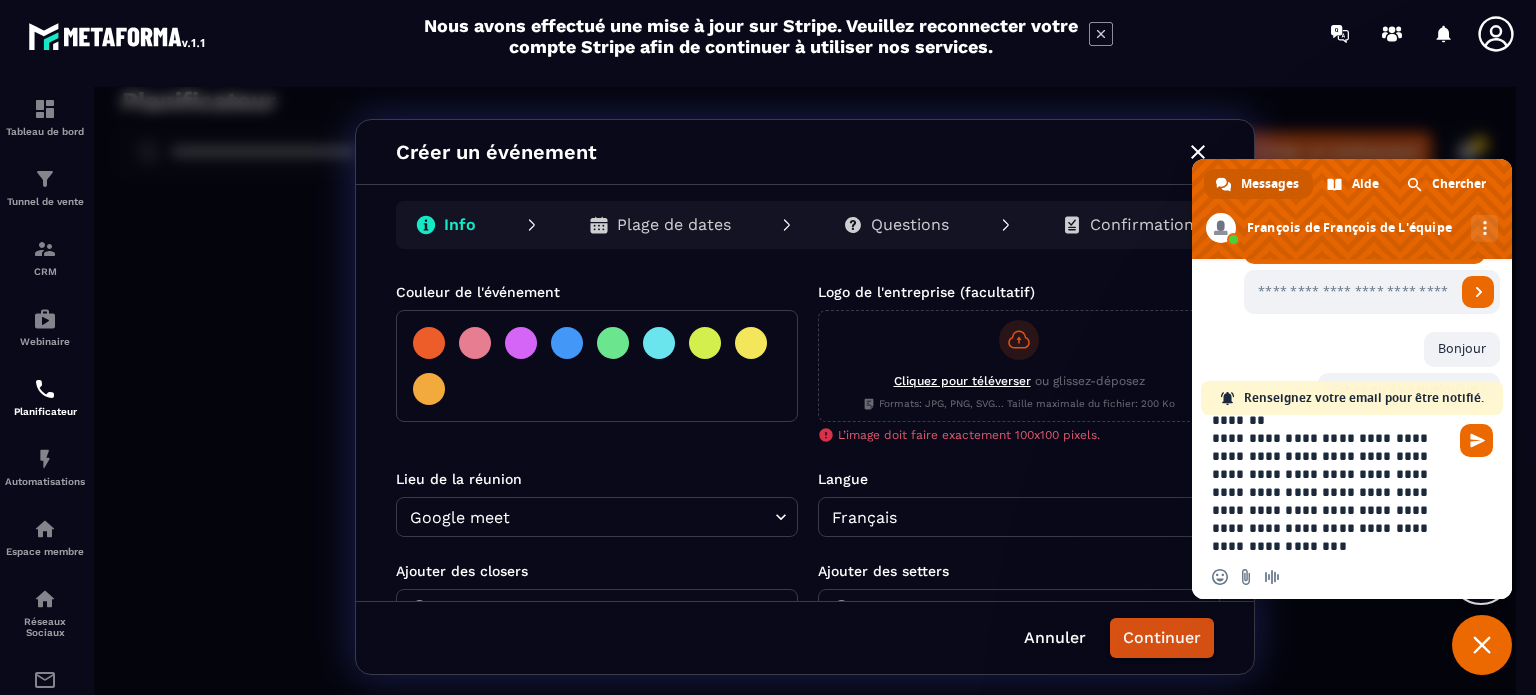 click on "**********" at bounding box center (1332, 485) 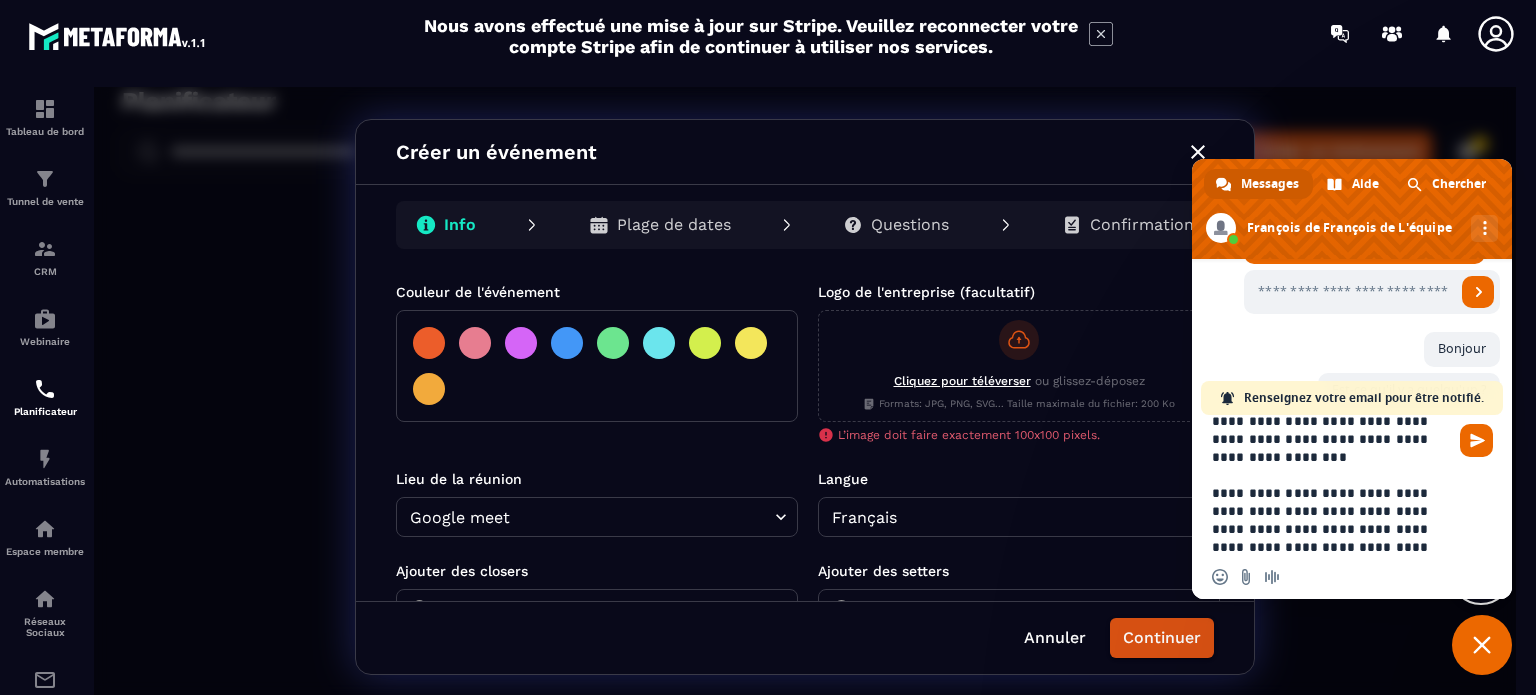 scroll, scrollTop: 183, scrollLeft: 0, axis: vertical 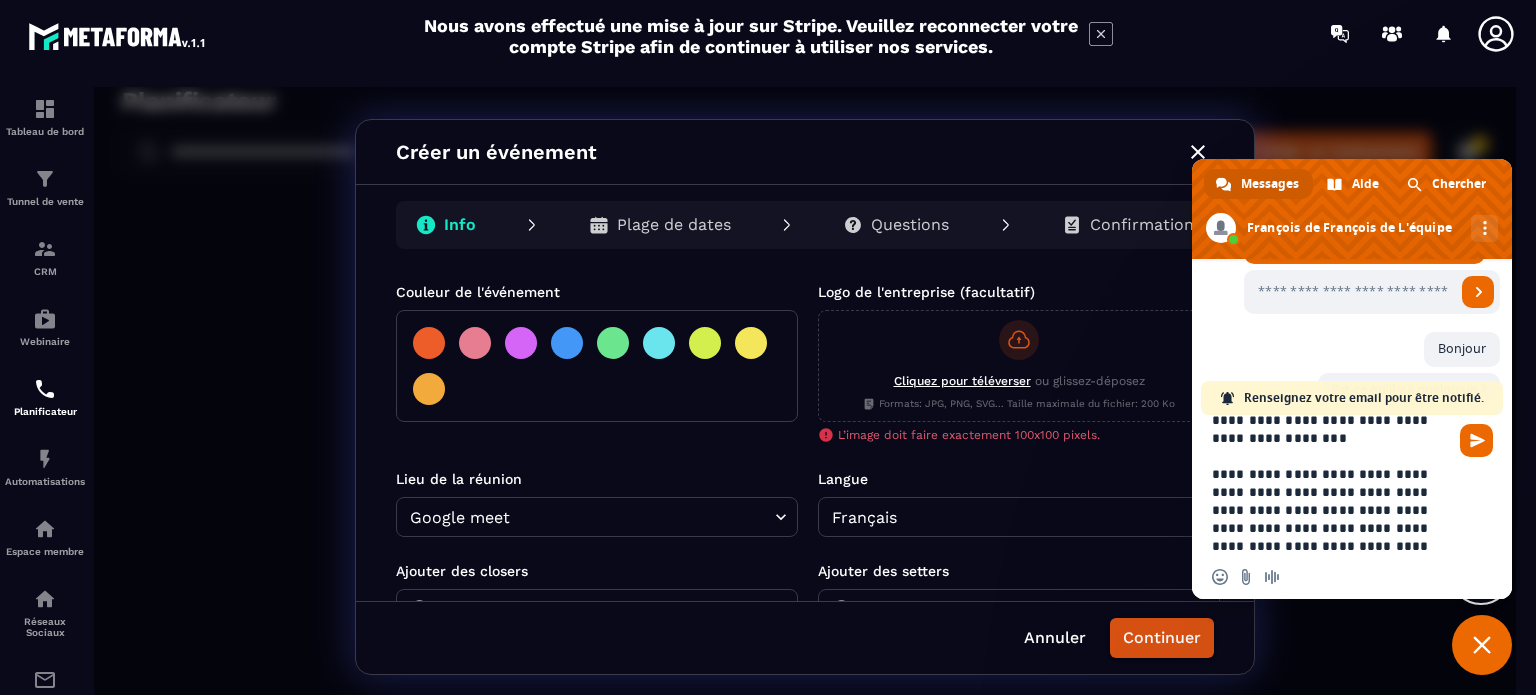 type on "**********" 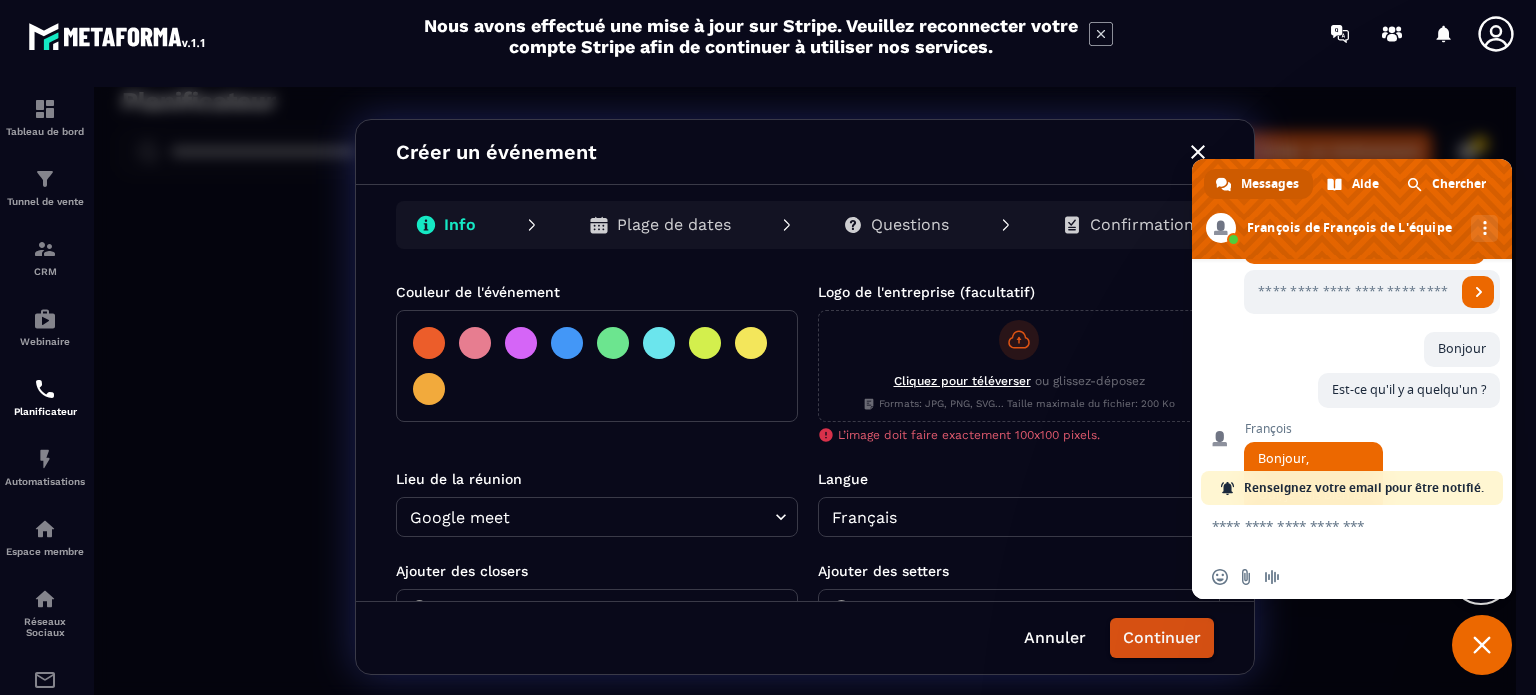 scroll, scrollTop: 4, scrollLeft: 0, axis: vertical 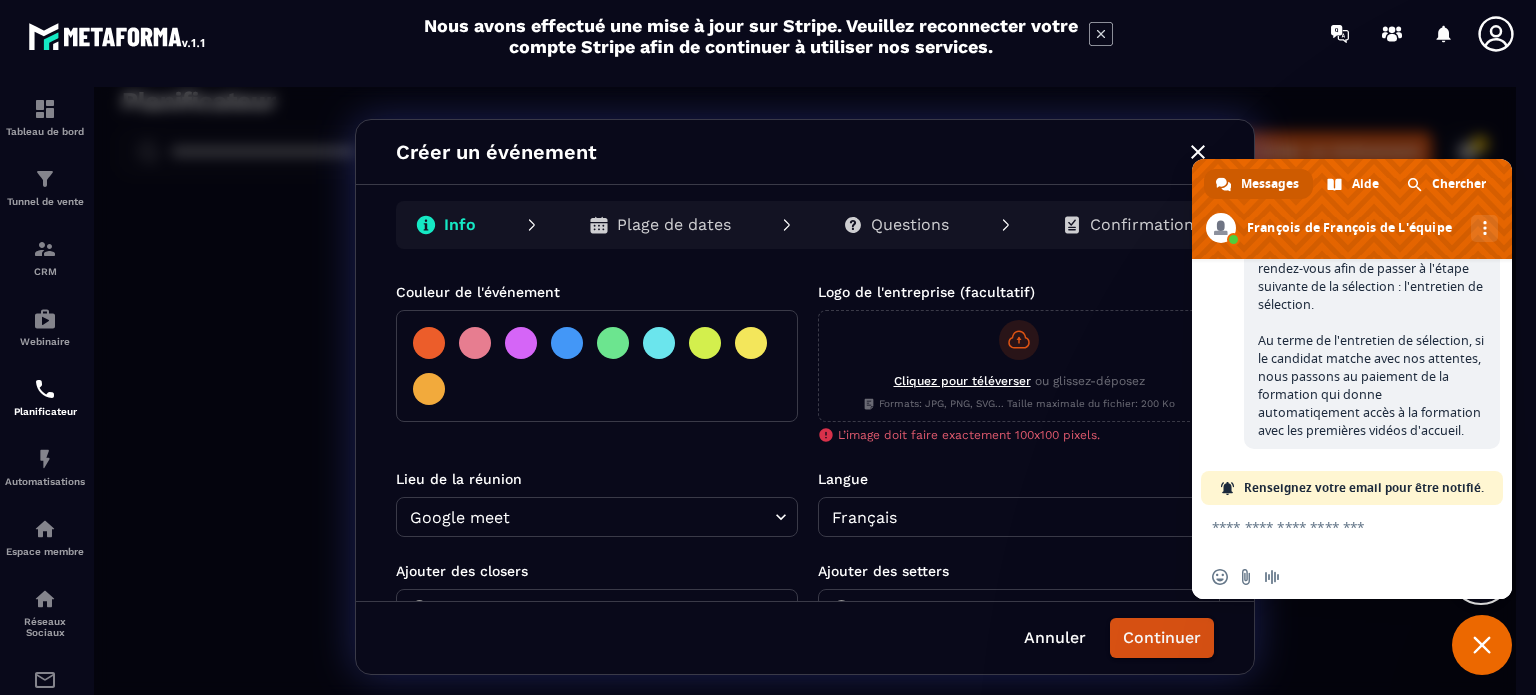 click at bounding box center [1332, 530] 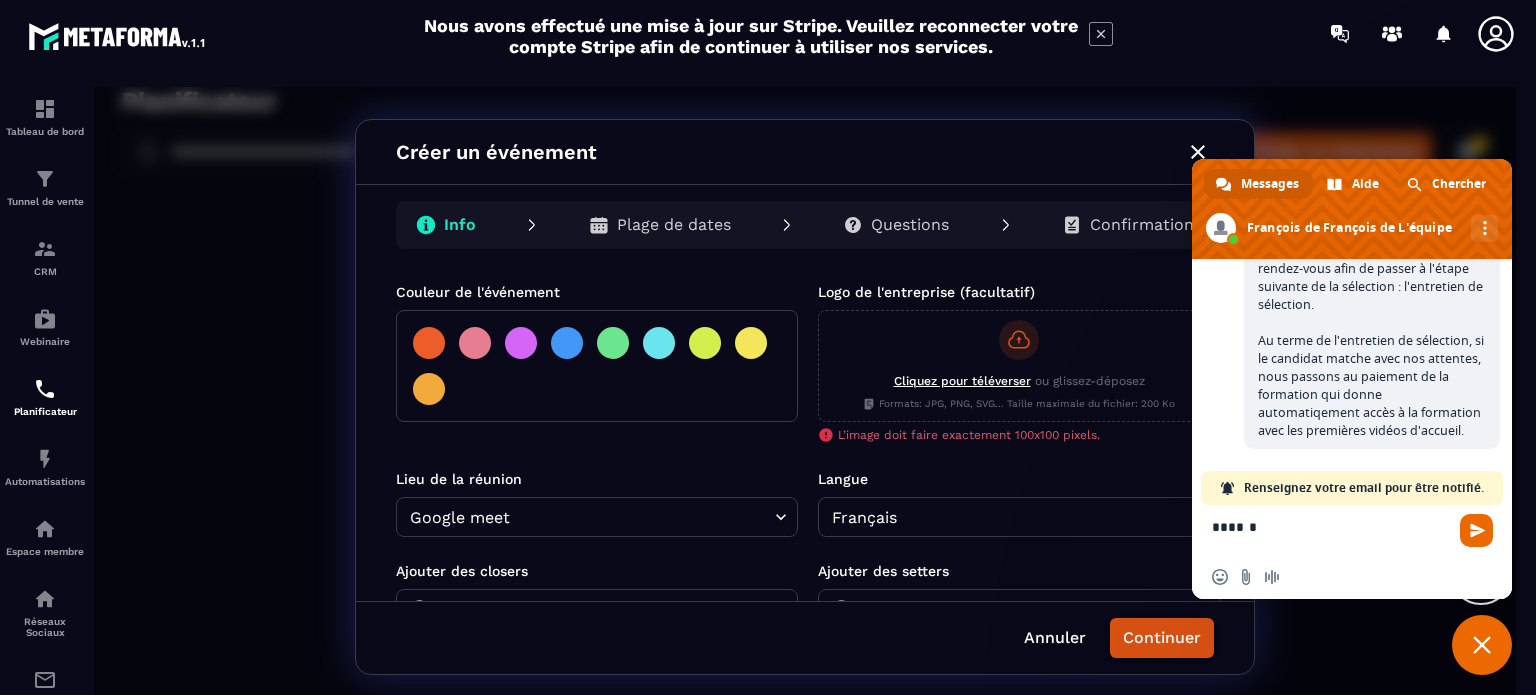 scroll, scrollTop: 4553, scrollLeft: 0, axis: vertical 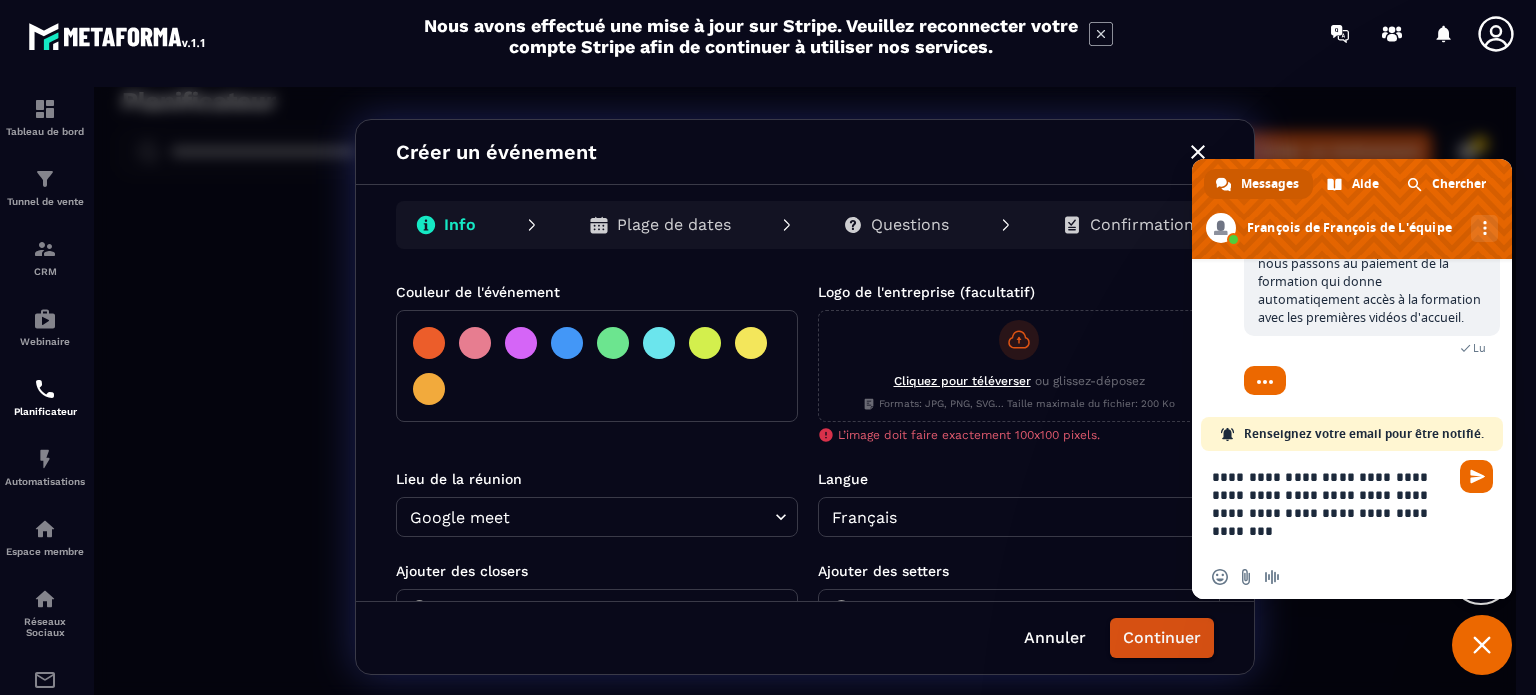 type on "**********" 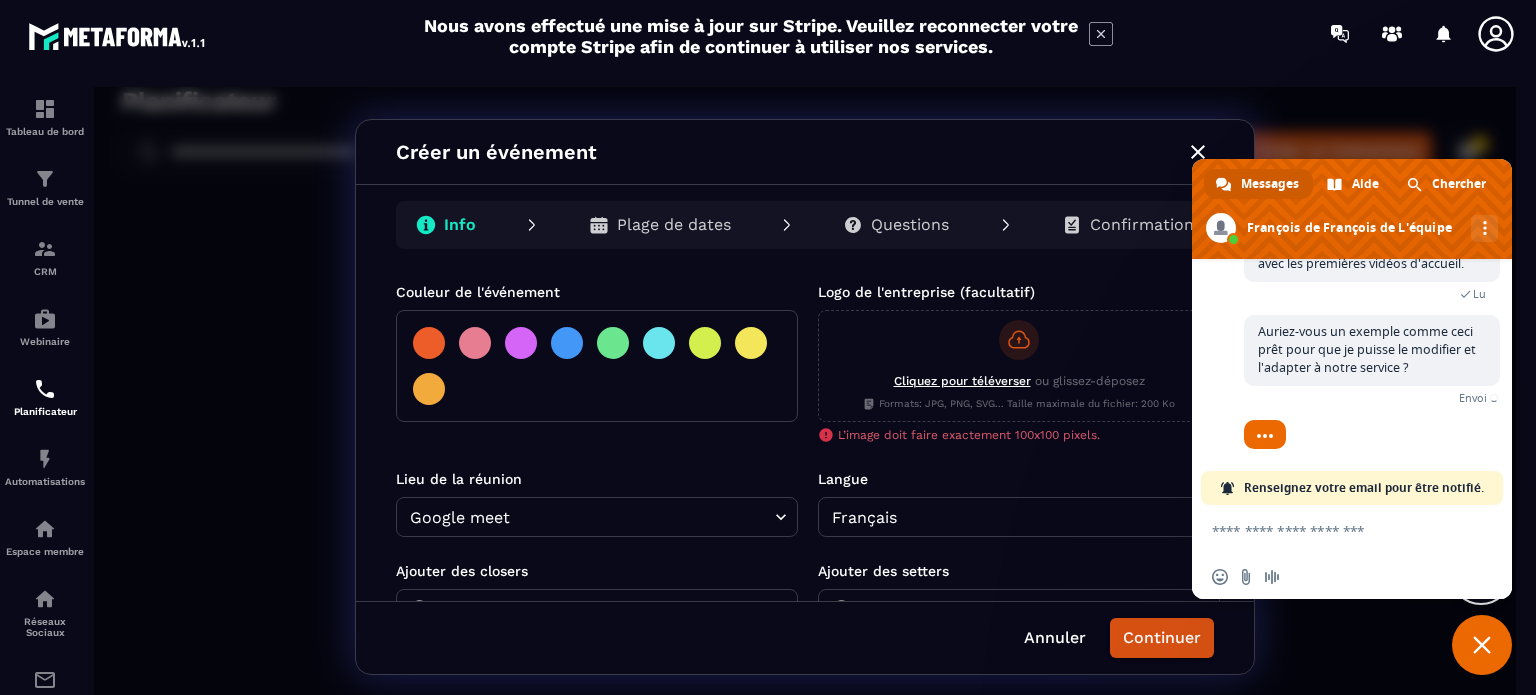 scroll, scrollTop: 4673, scrollLeft: 0, axis: vertical 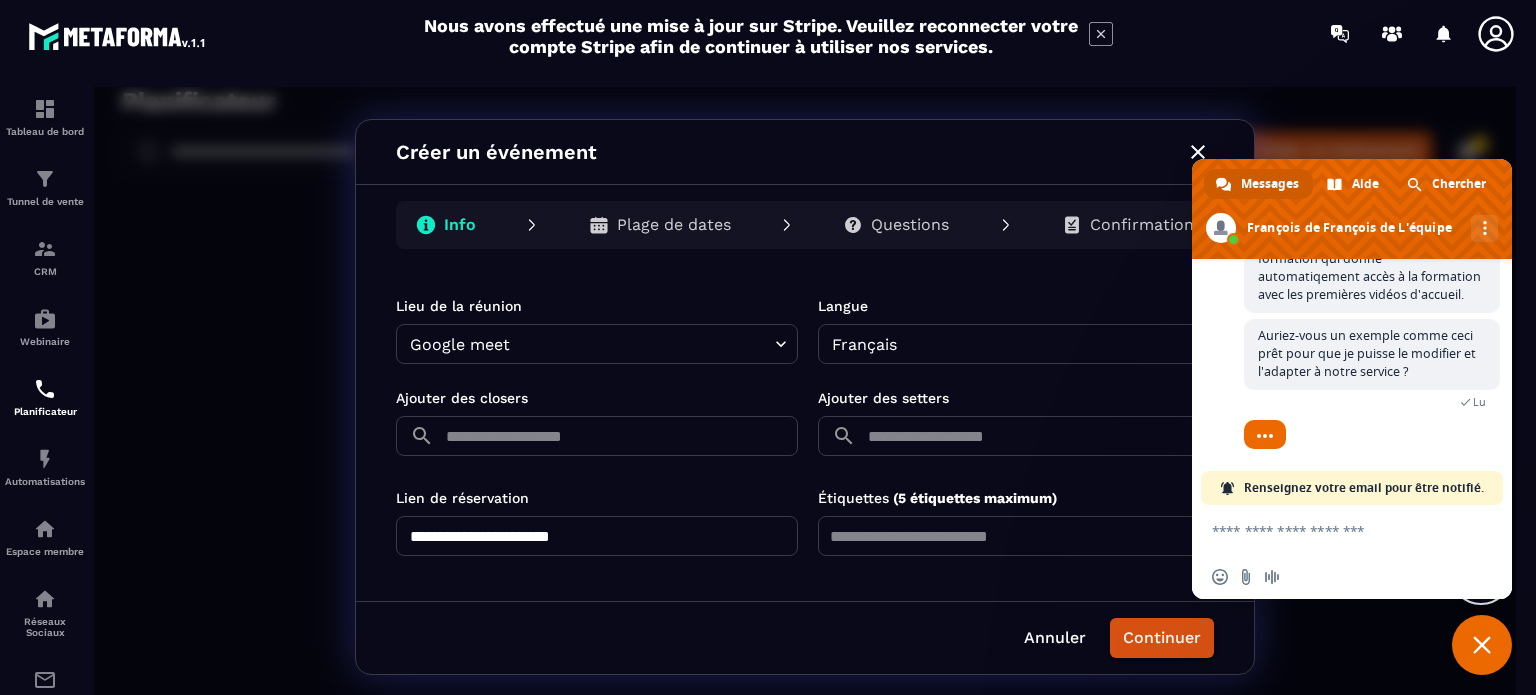 type 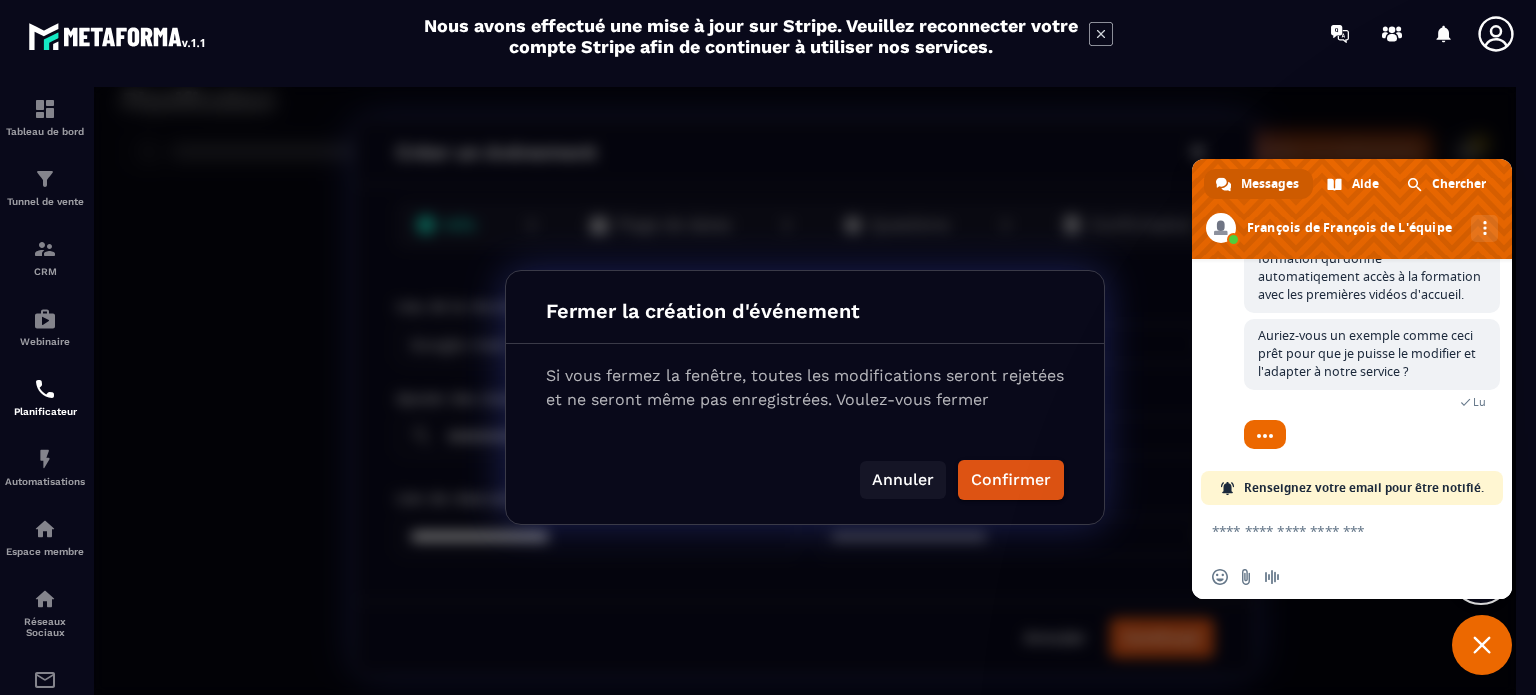 click on "Annuler" at bounding box center (903, 480) 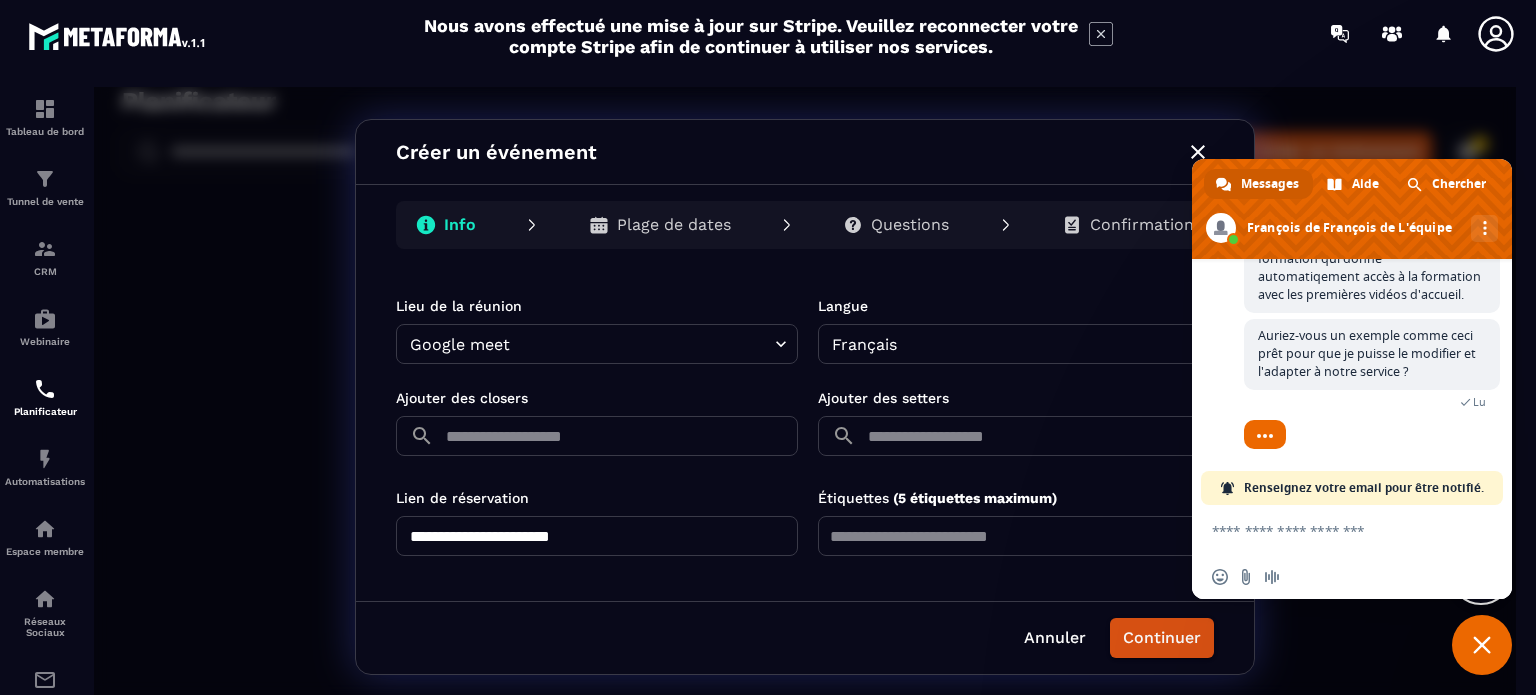 click at bounding box center (1482, 645) 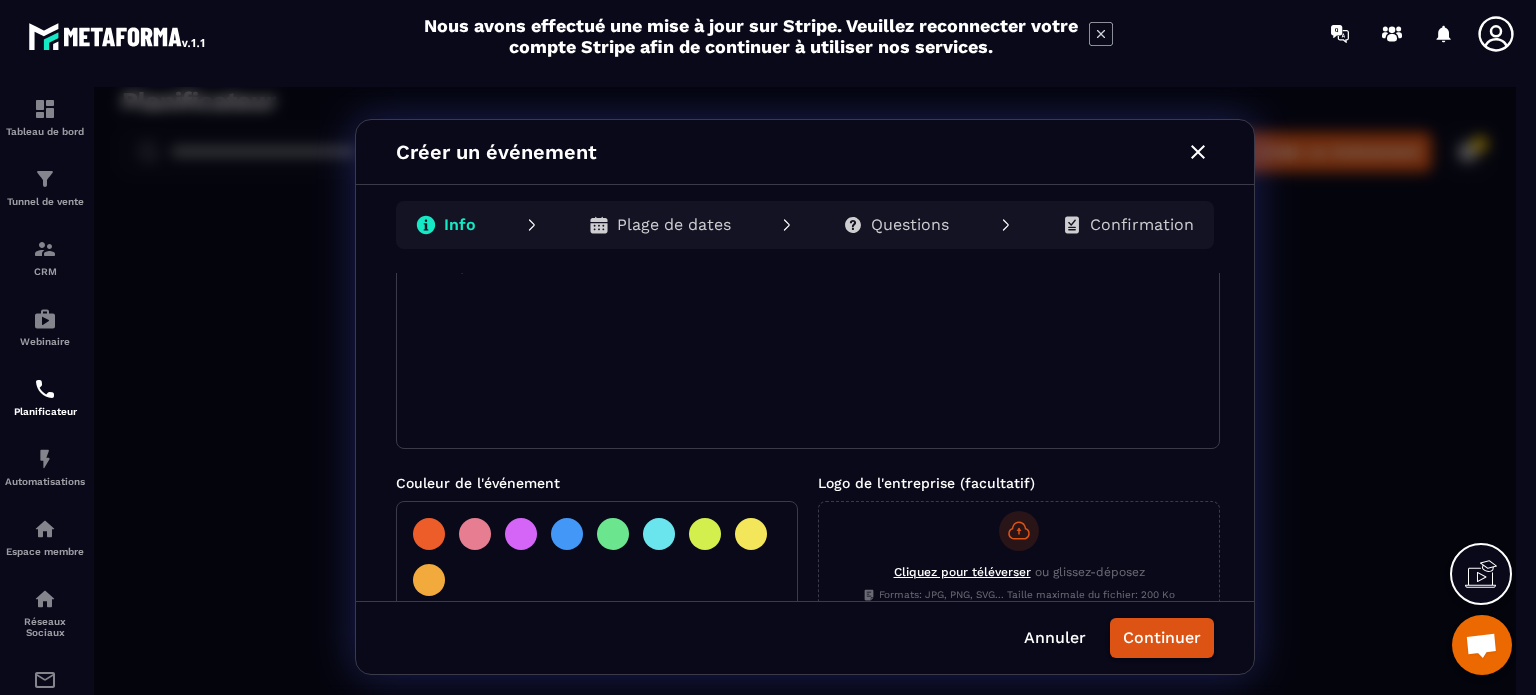 scroll, scrollTop: 300, scrollLeft: 0, axis: vertical 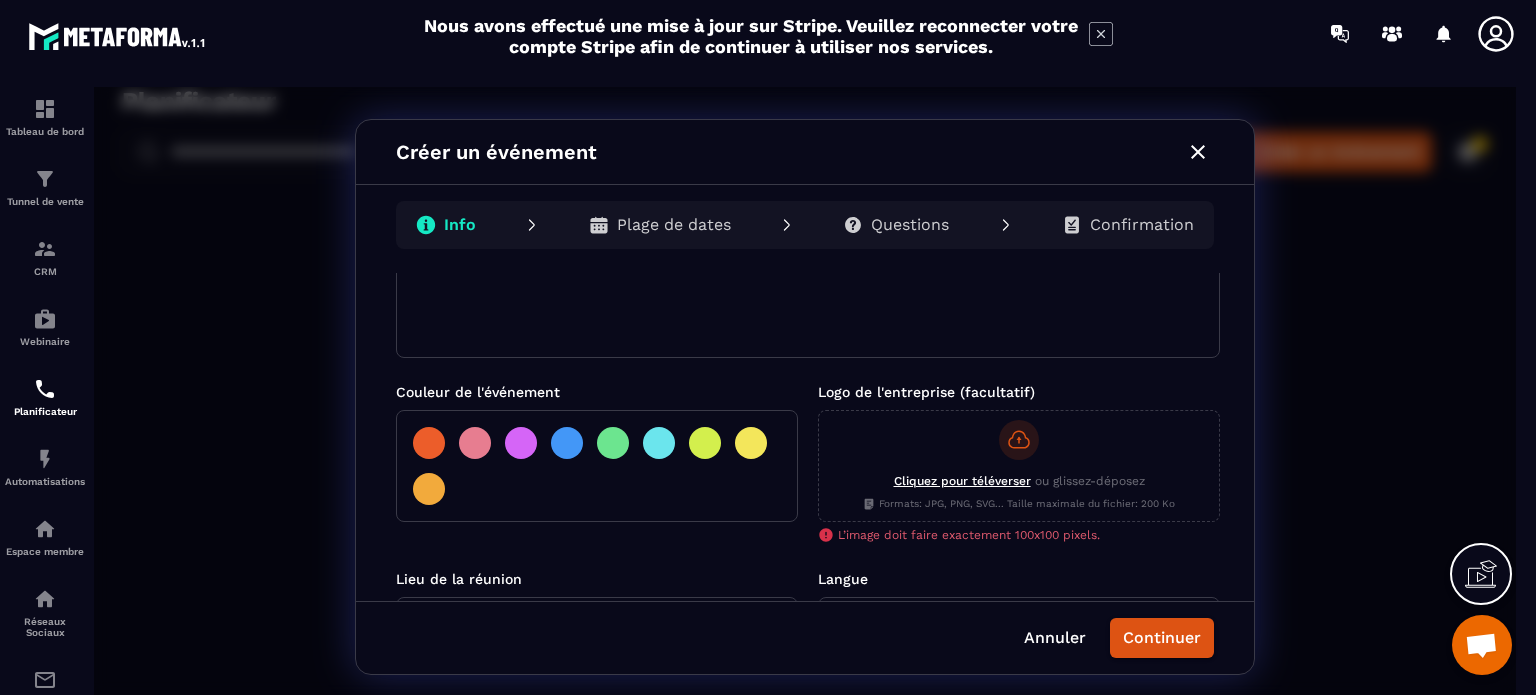 click at bounding box center [613, 443] 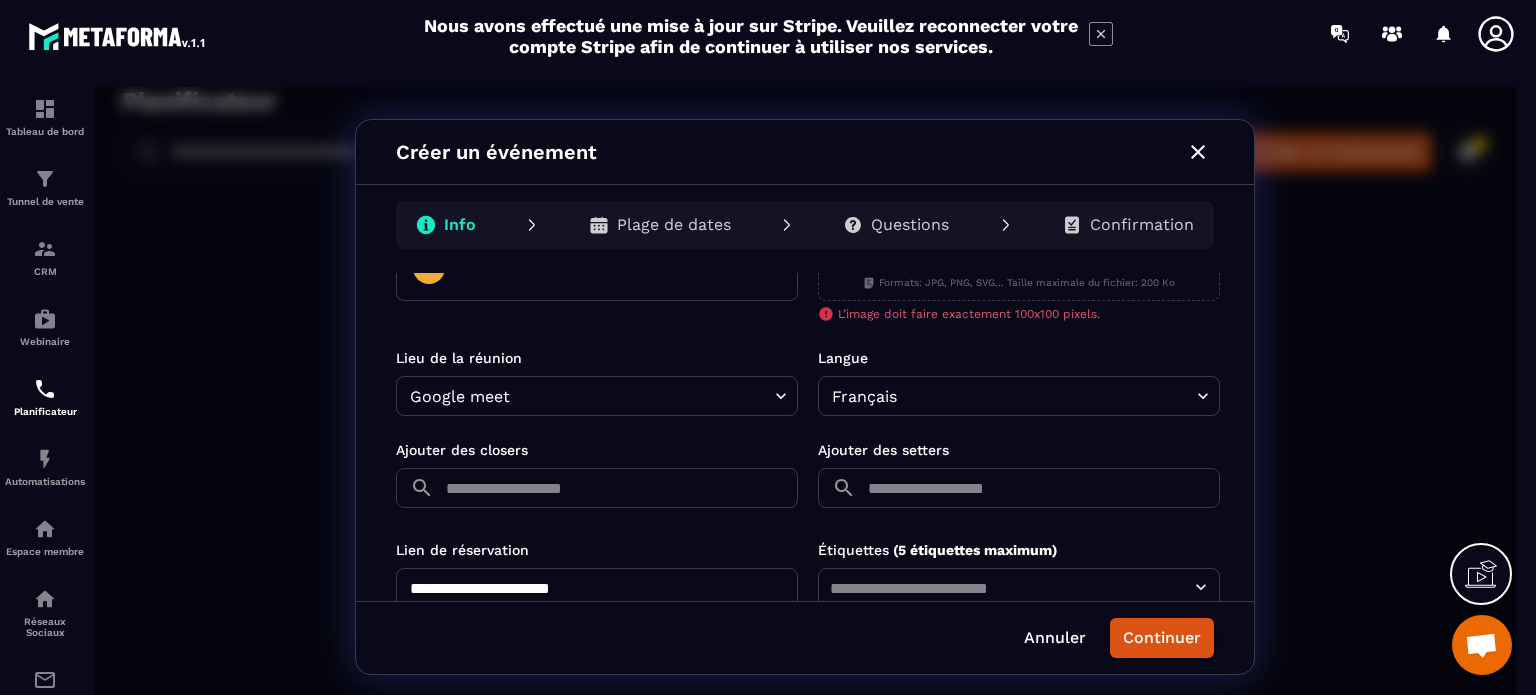 scroll, scrollTop: 573, scrollLeft: 0, axis: vertical 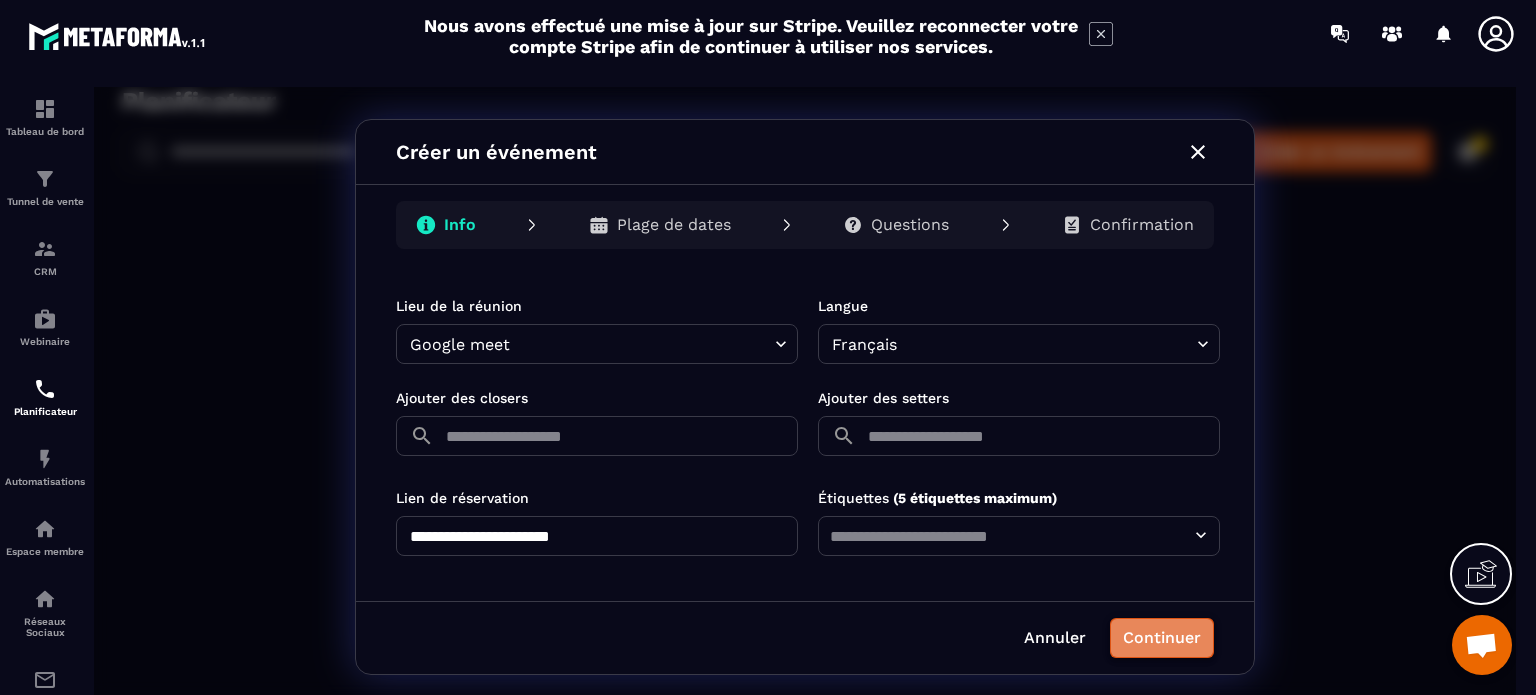 click on "Continuer" at bounding box center (1162, 638) 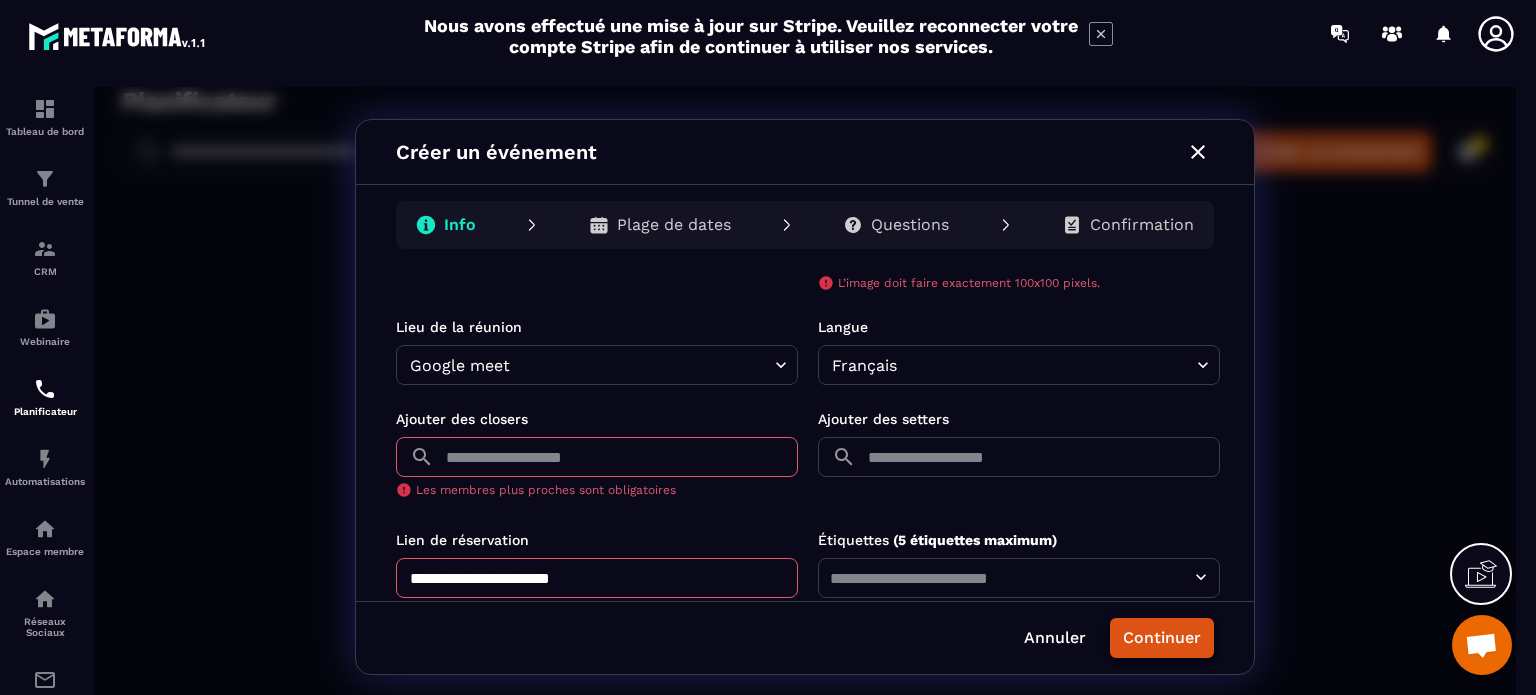 scroll, scrollTop: 594, scrollLeft: 0, axis: vertical 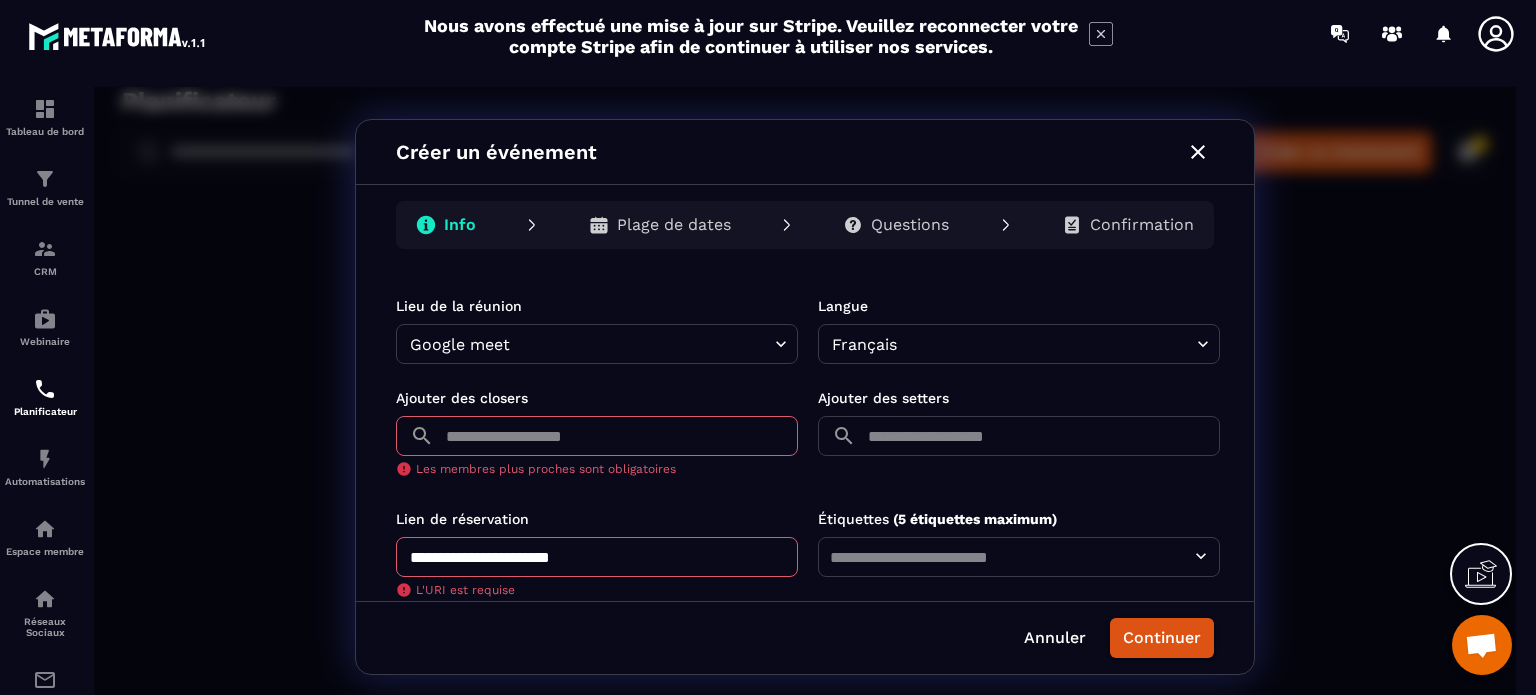 click at bounding box center (620, 436) 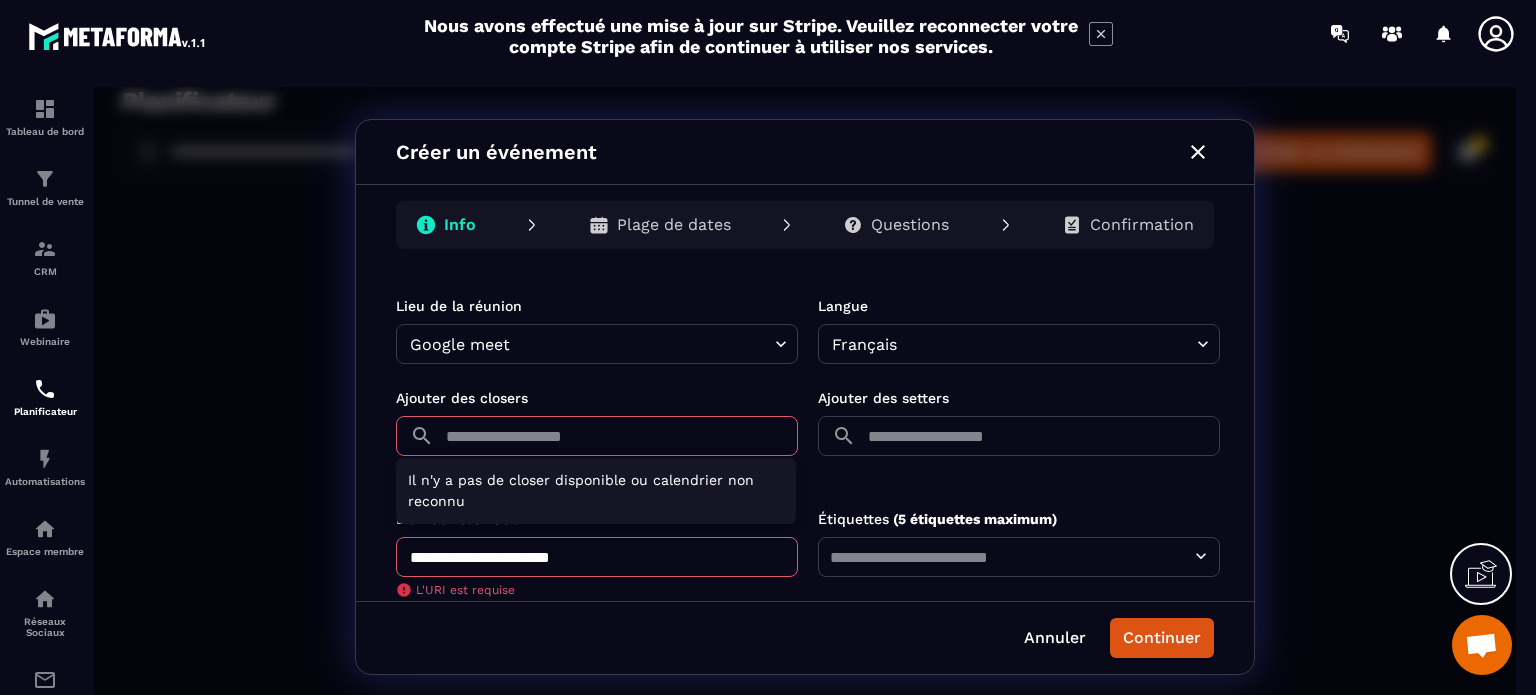 click on "Il n'y a pas de closer disponible ou calendrier non reconnu" at bounding box center (596, 491) 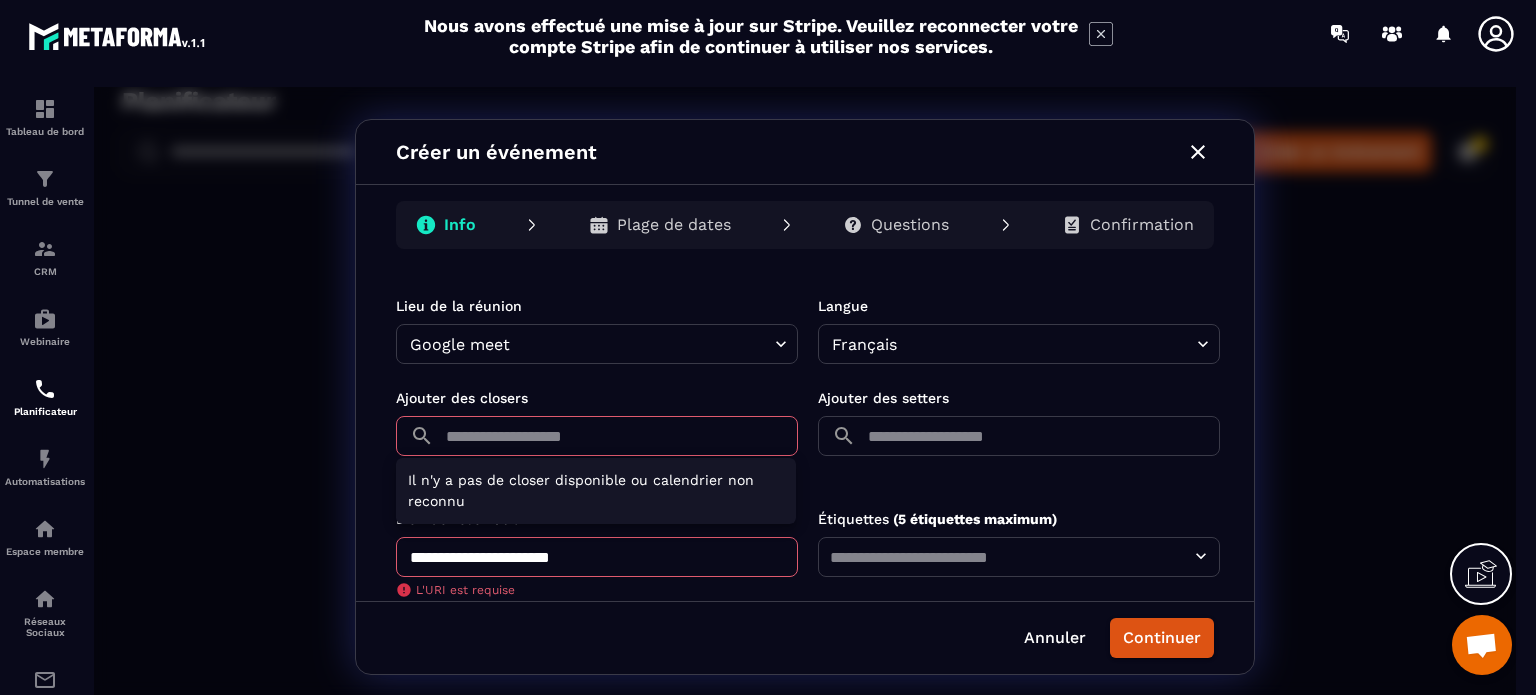 click at bounding box center [805, 397] 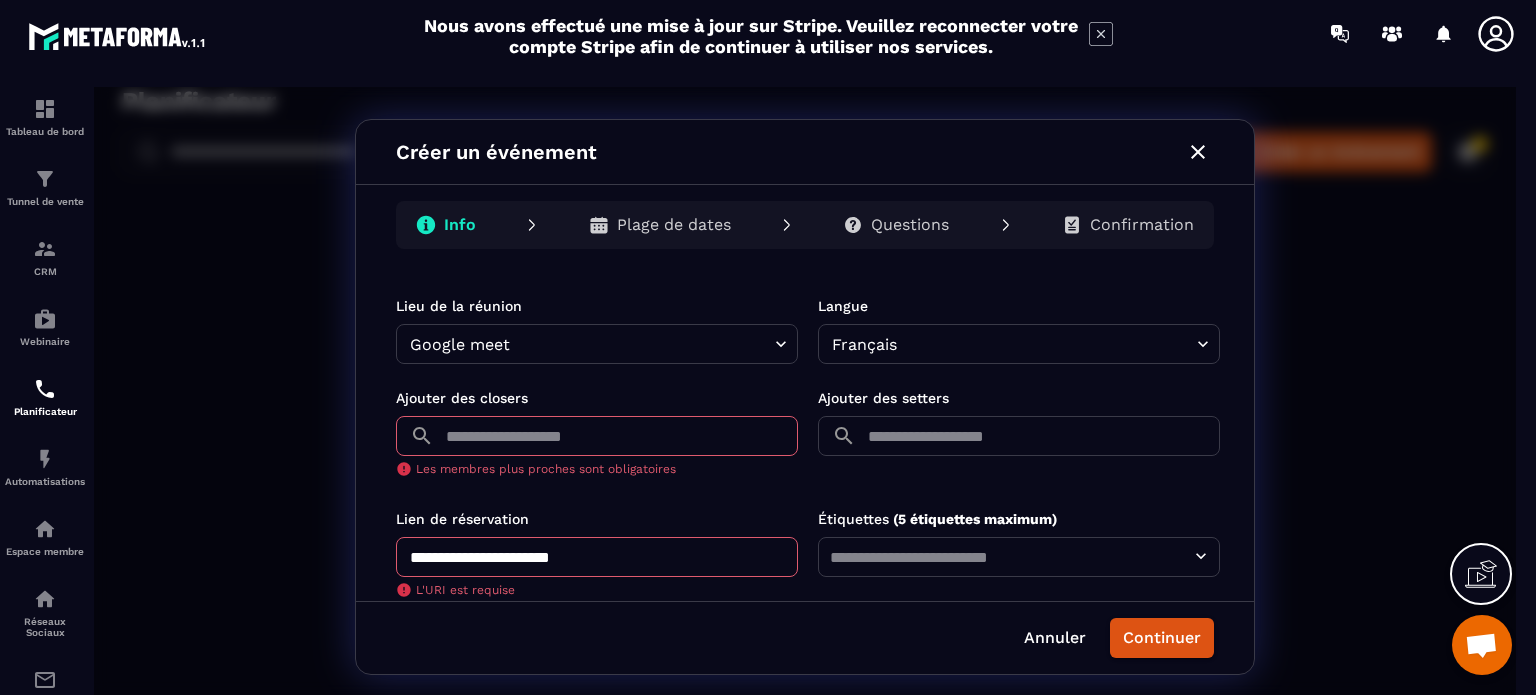 click on "**********" at bounding box center (597, 557) 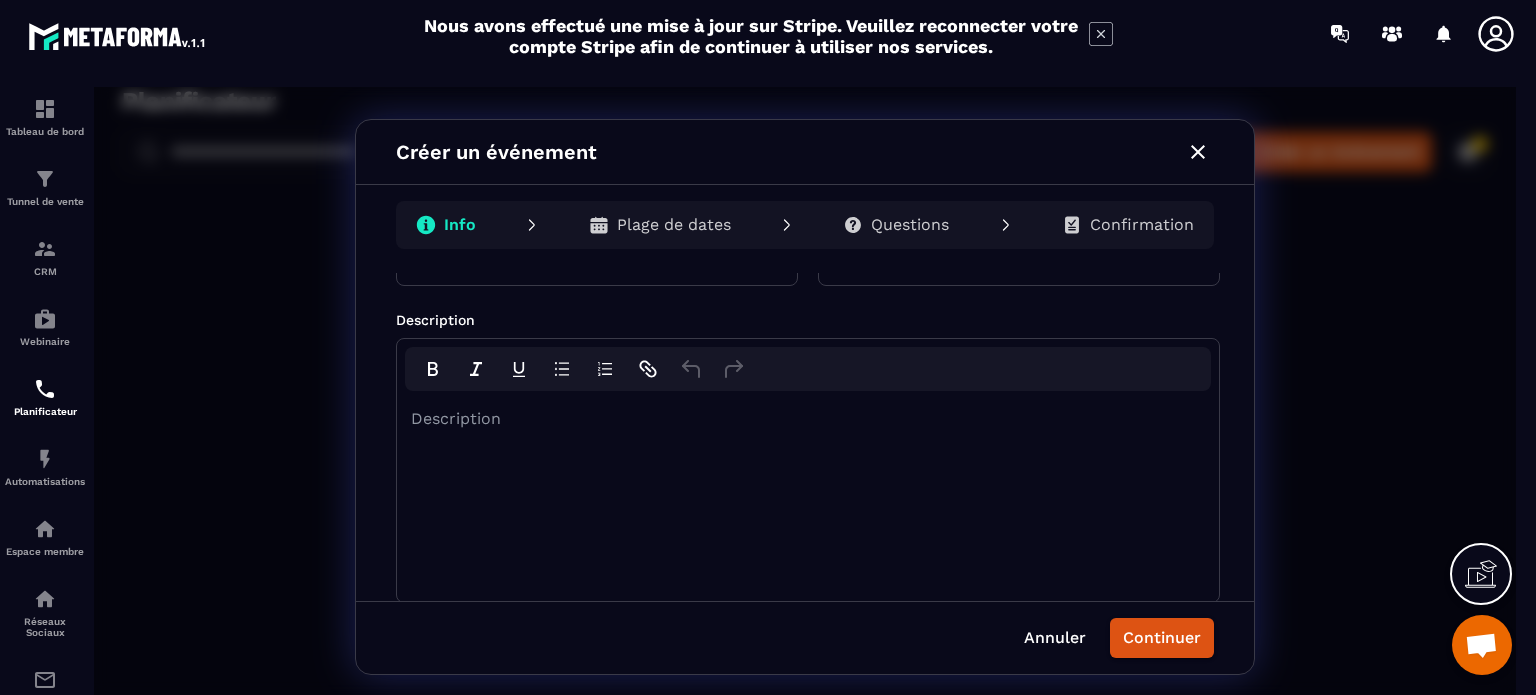 scroll, scrollTop: 0, scrollLeft: 0, axis: both 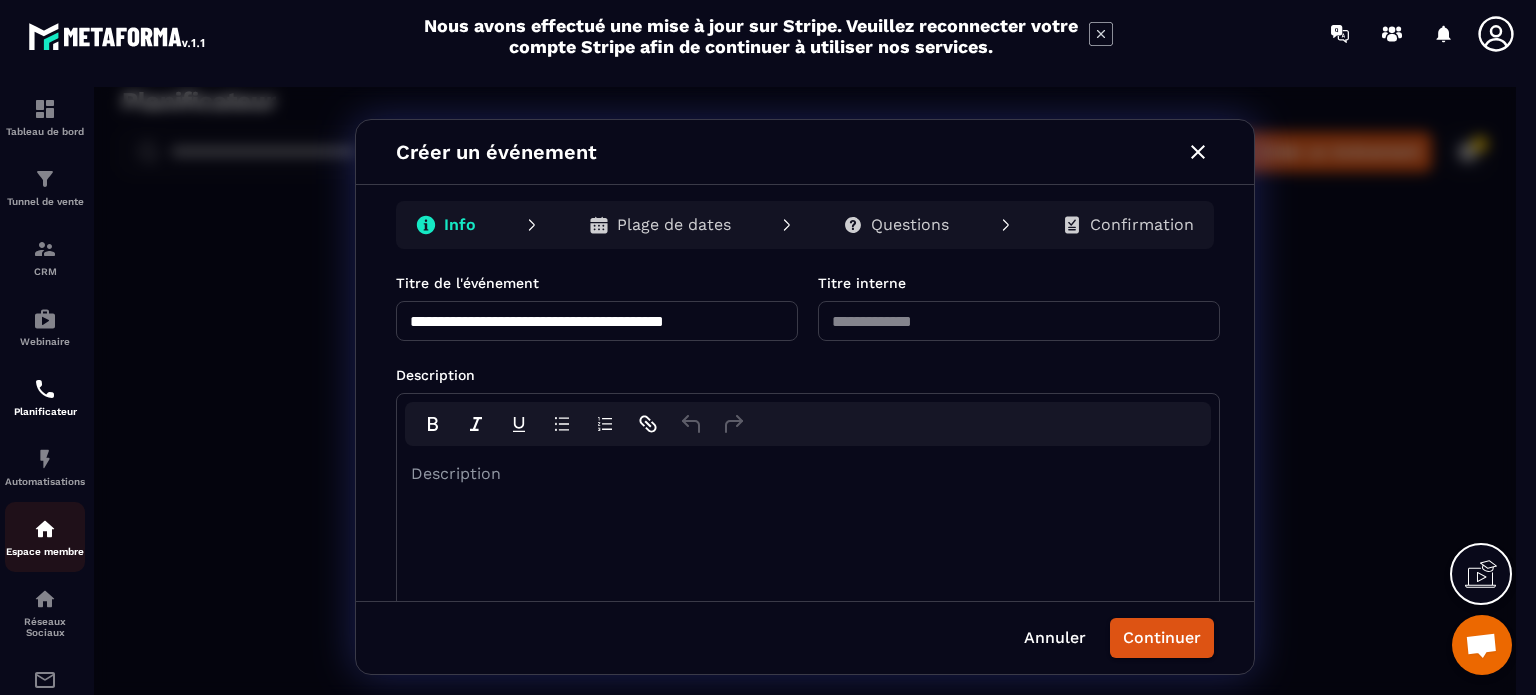 click at bounding box center (45, 529) 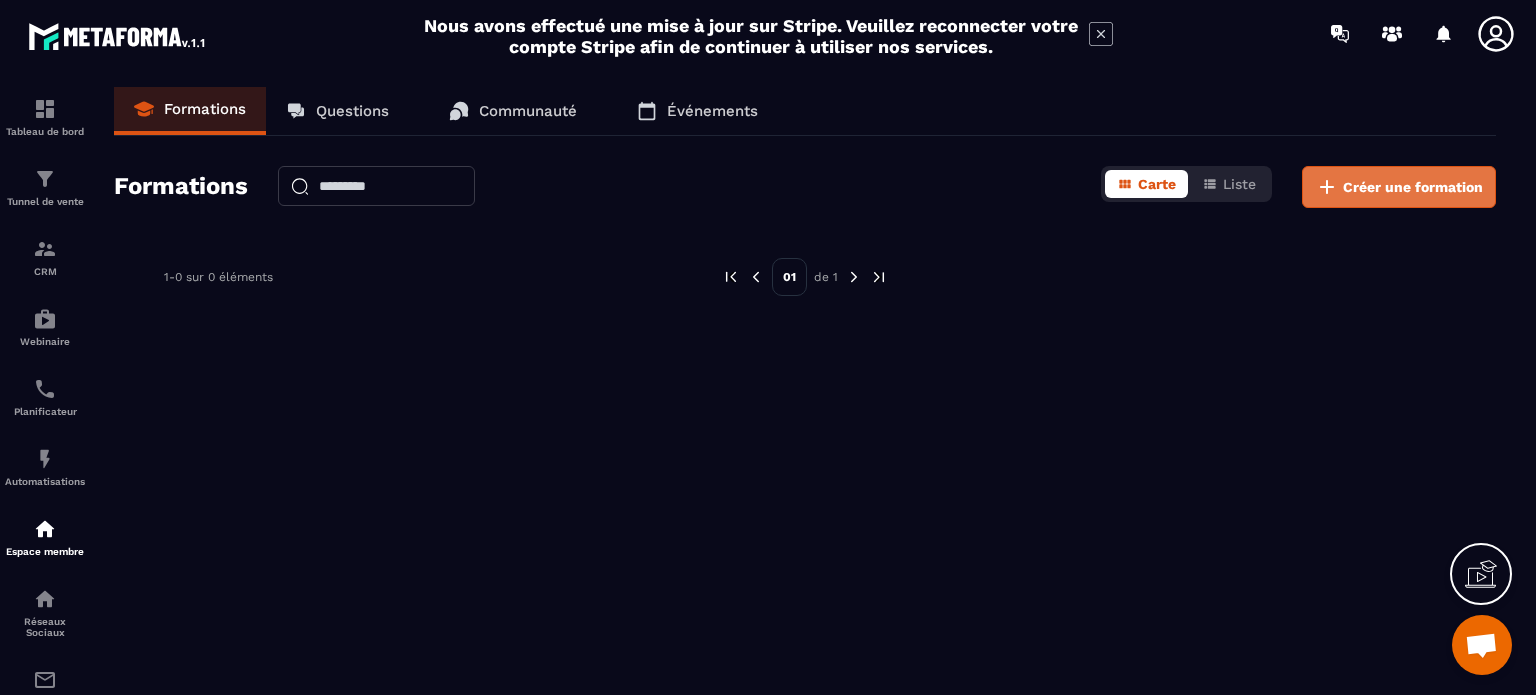 click on "Créer une formation" at bounding box center [1413, 187] 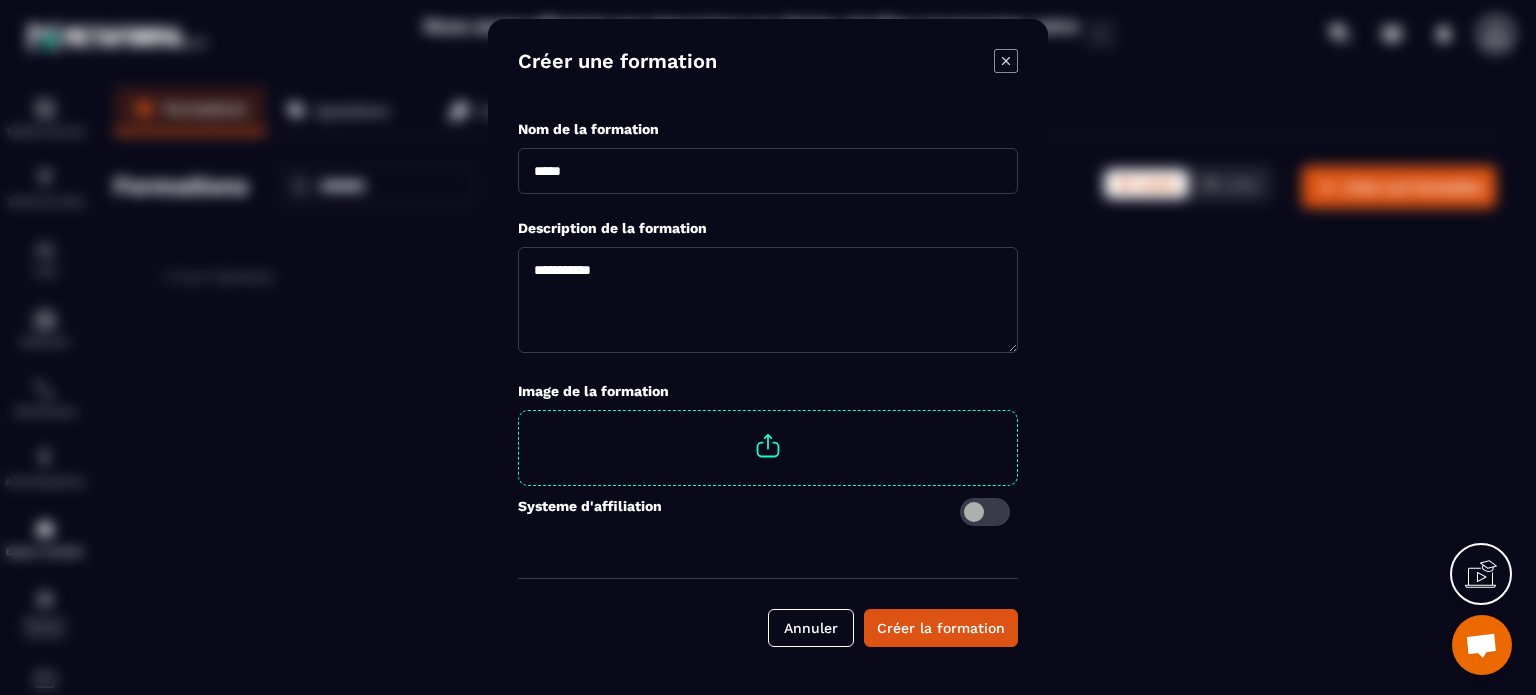 click at bounding box center (768, 171) 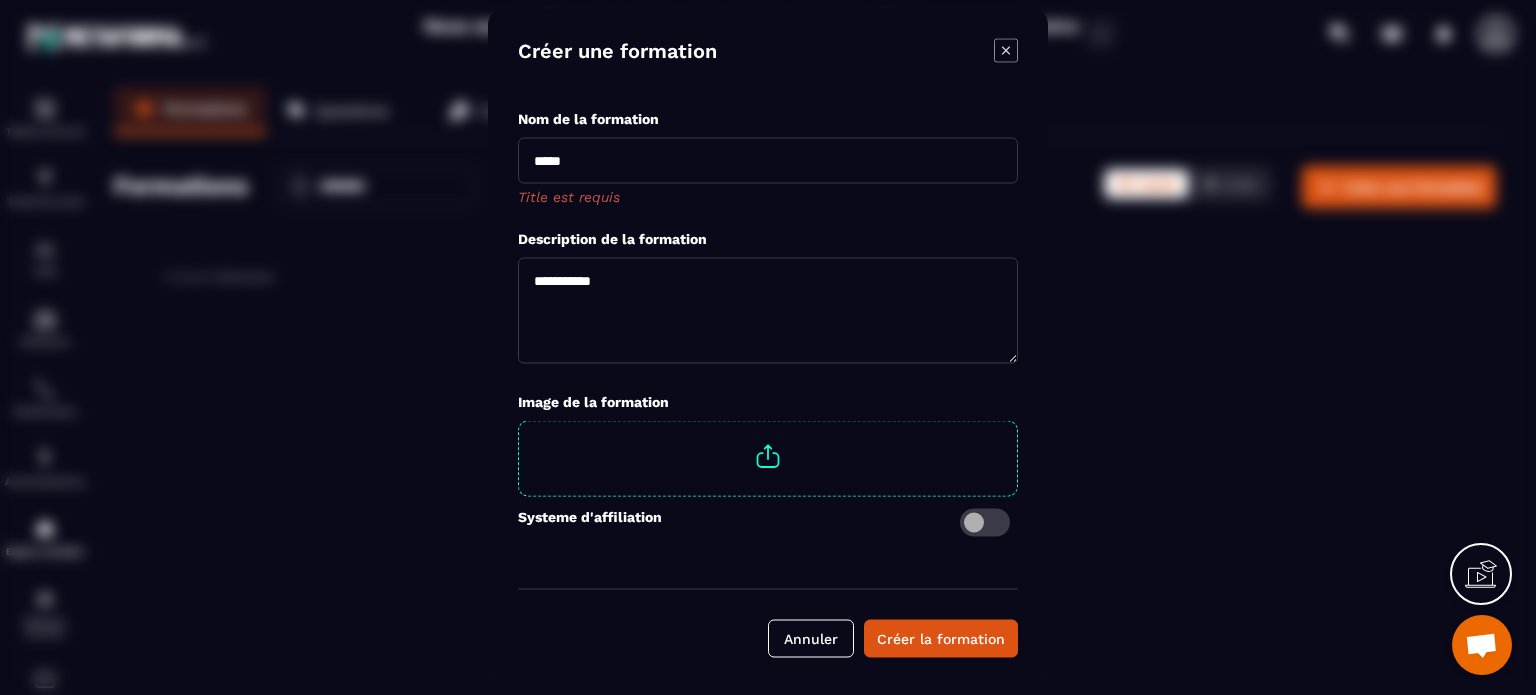 click at bounding box center (1006, 52) 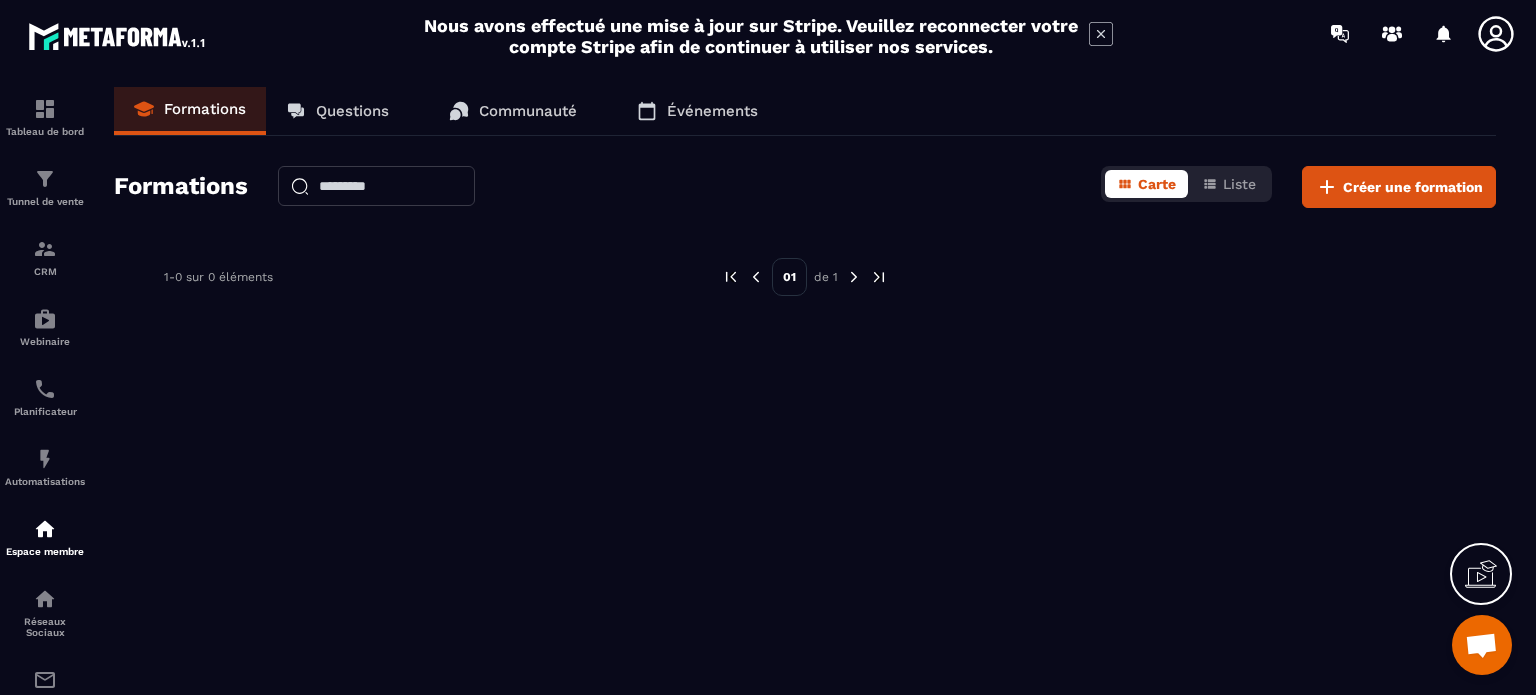 click on "Questions" at bounding box center [352, 111] 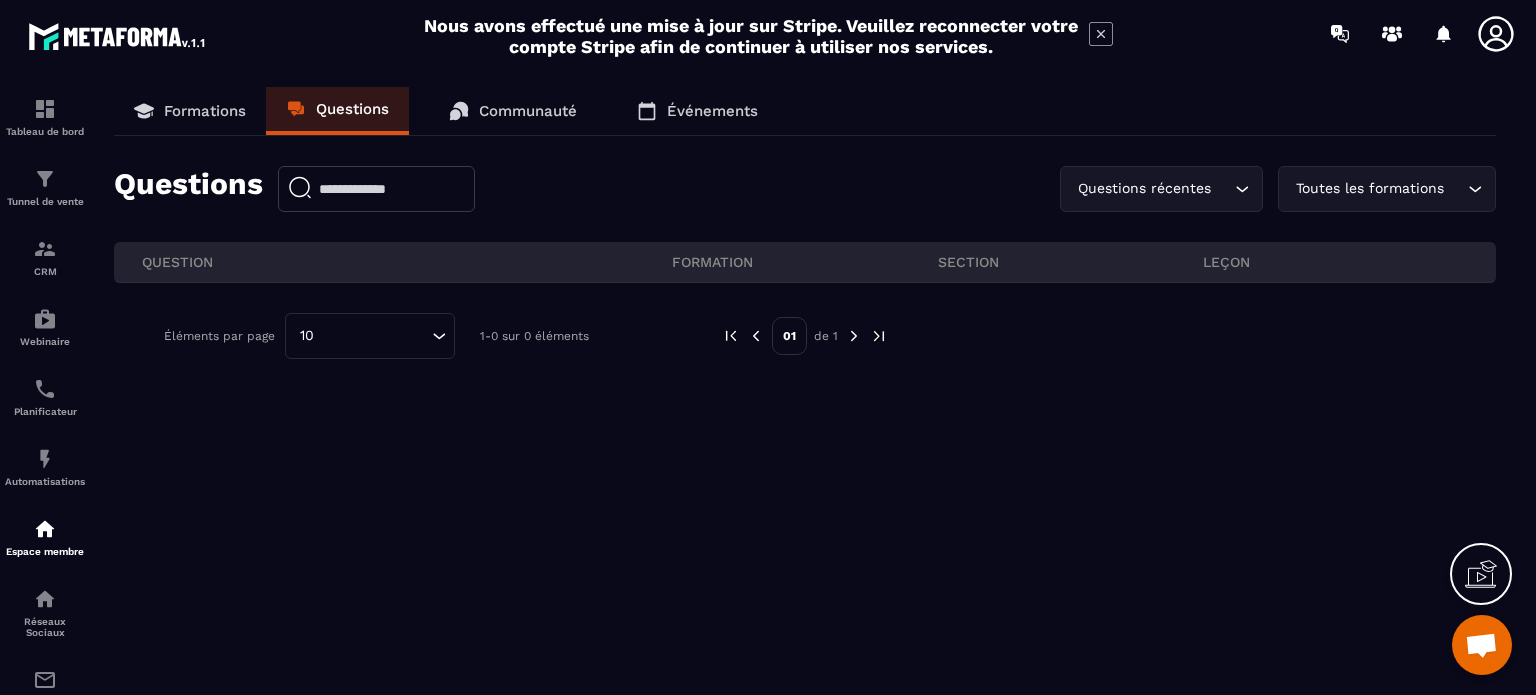 click on "Toutes les formations" at bounding box center [1377, 189] 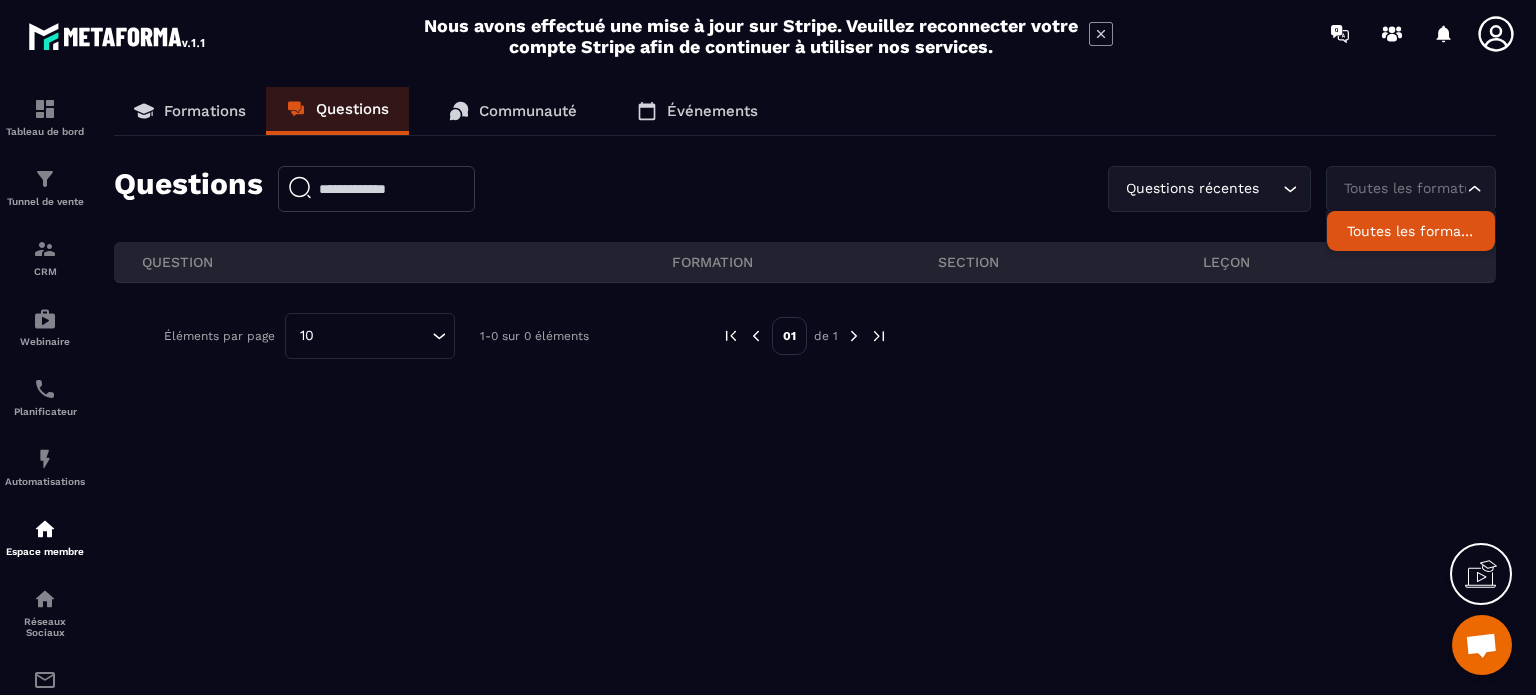 click on "Formations" at bounding box center [205, 111] 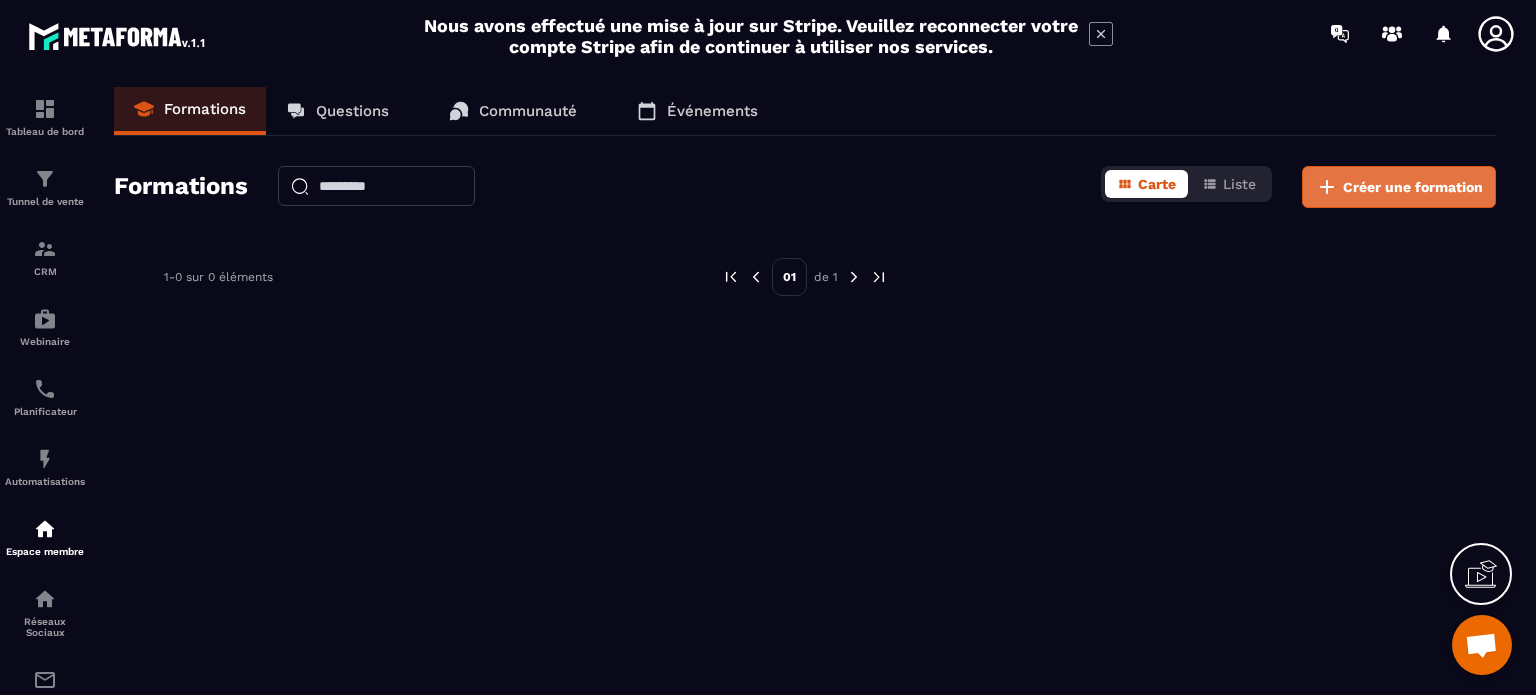 click on "Créer une formation" at bounding box center [1413, 187] 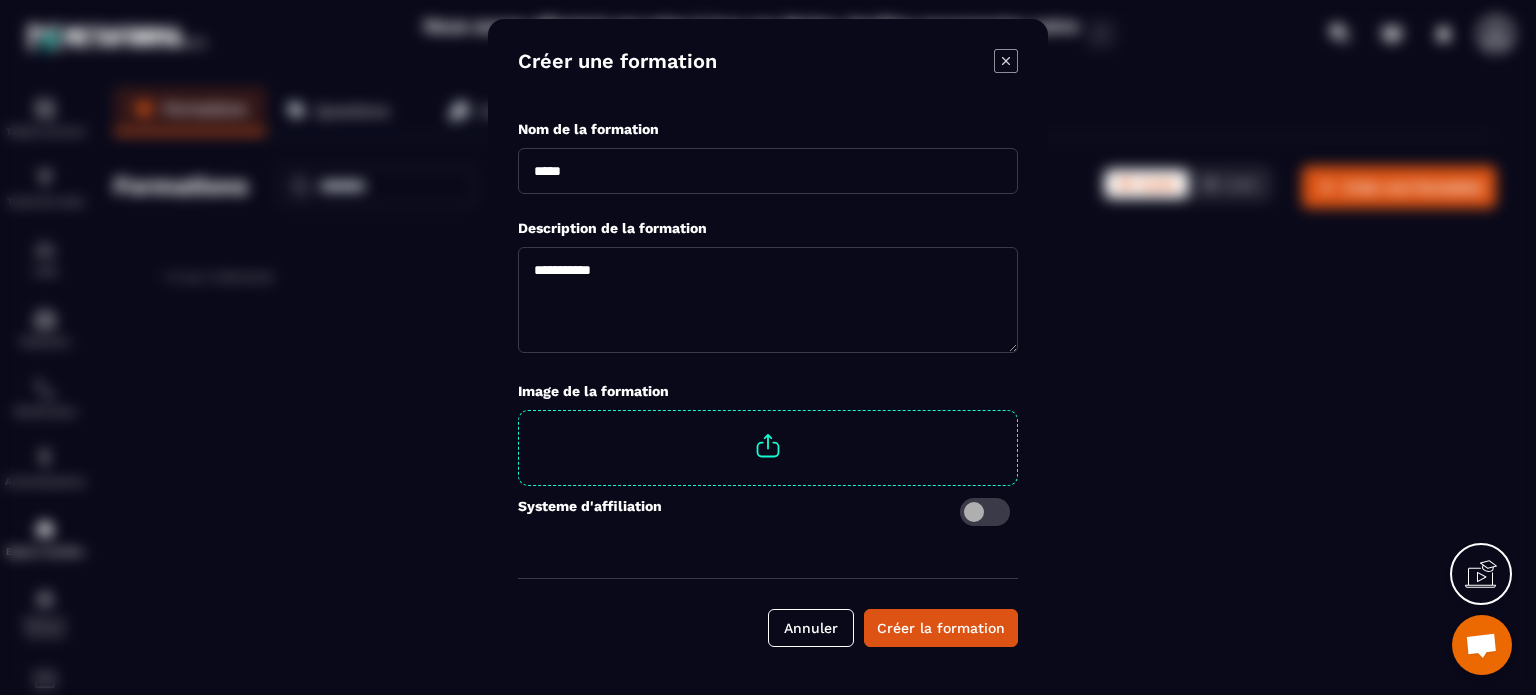 click at bounding box center [768, 171] 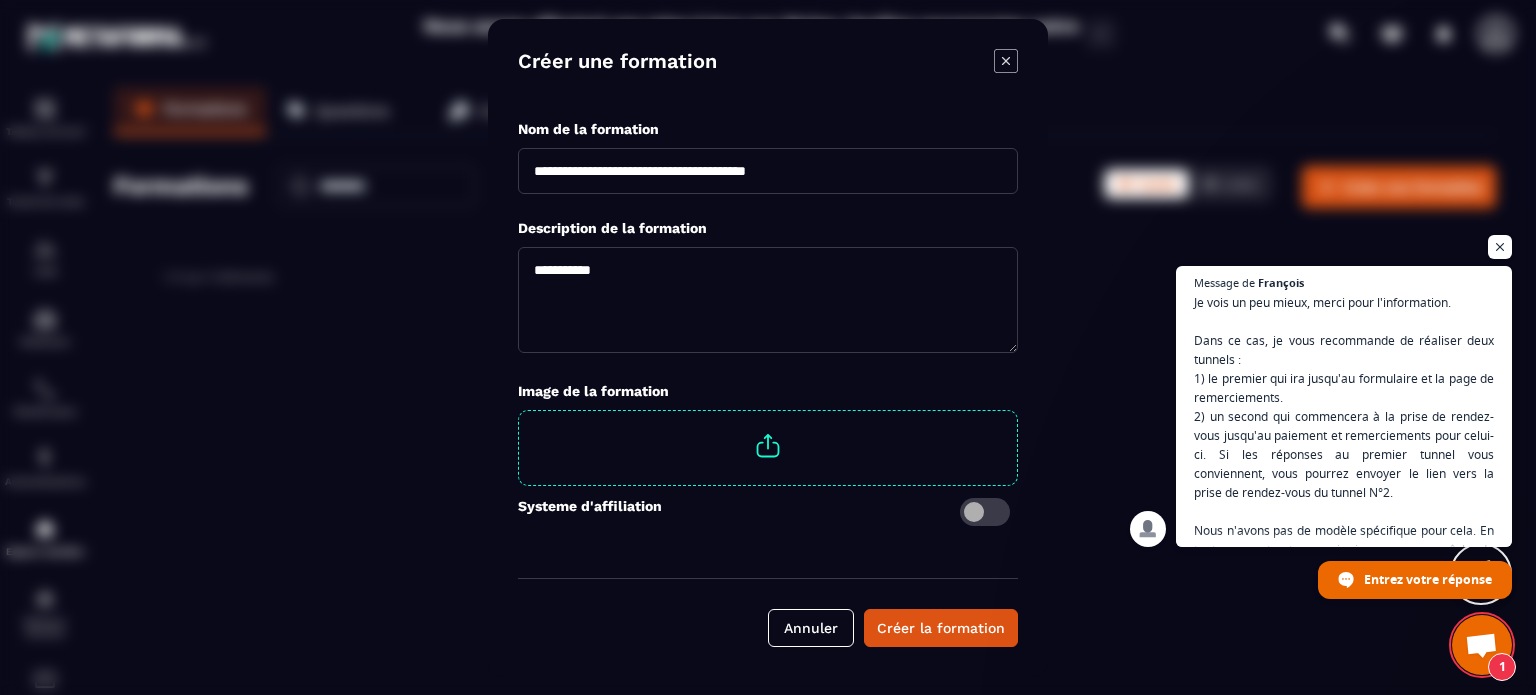 type on "**********" 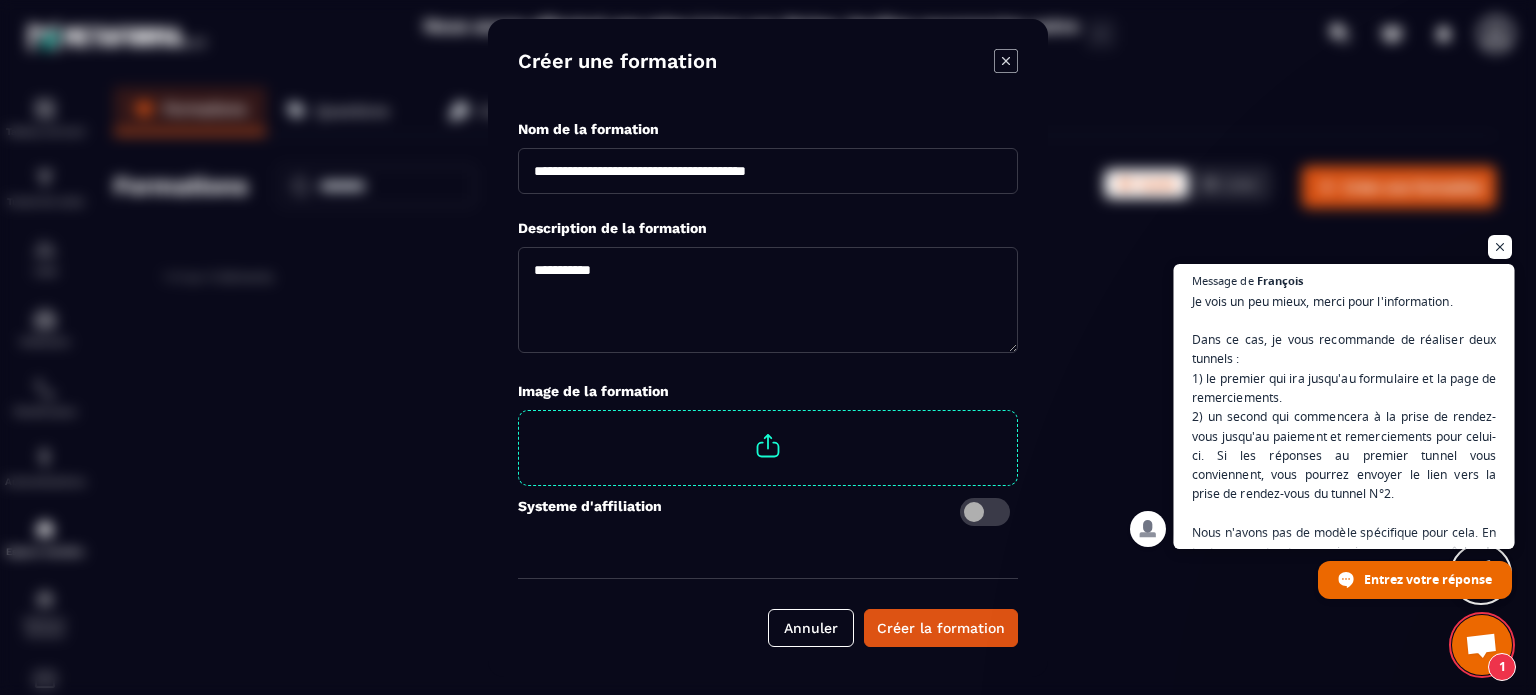 click on "Je vois un peu mieux, merci pour l'information. Dans ce cas, je vous recommande de réaliser deux tunnels :  1) le premier qui ira jusqu'au formulaire et la page de remerciements. 2) un second qui commencera à la prise de rendez-vous jusqu'au paiement et remerciements pour celui-ci. Si les réponses au premier tunnel vous conviennent, vous pourrez envoyer le lien vers la prise de rendez-vous du tunnel N°2. Nous n'avons pas de modèle spécifique pour cela. En tout cas en structure, mais rien ne vous empêche de créer ces tunnels depuis le modèle de base en ajoutant les pages dont vous aurez besoin au fur et à mesure." at bounding box center [1344, 455] 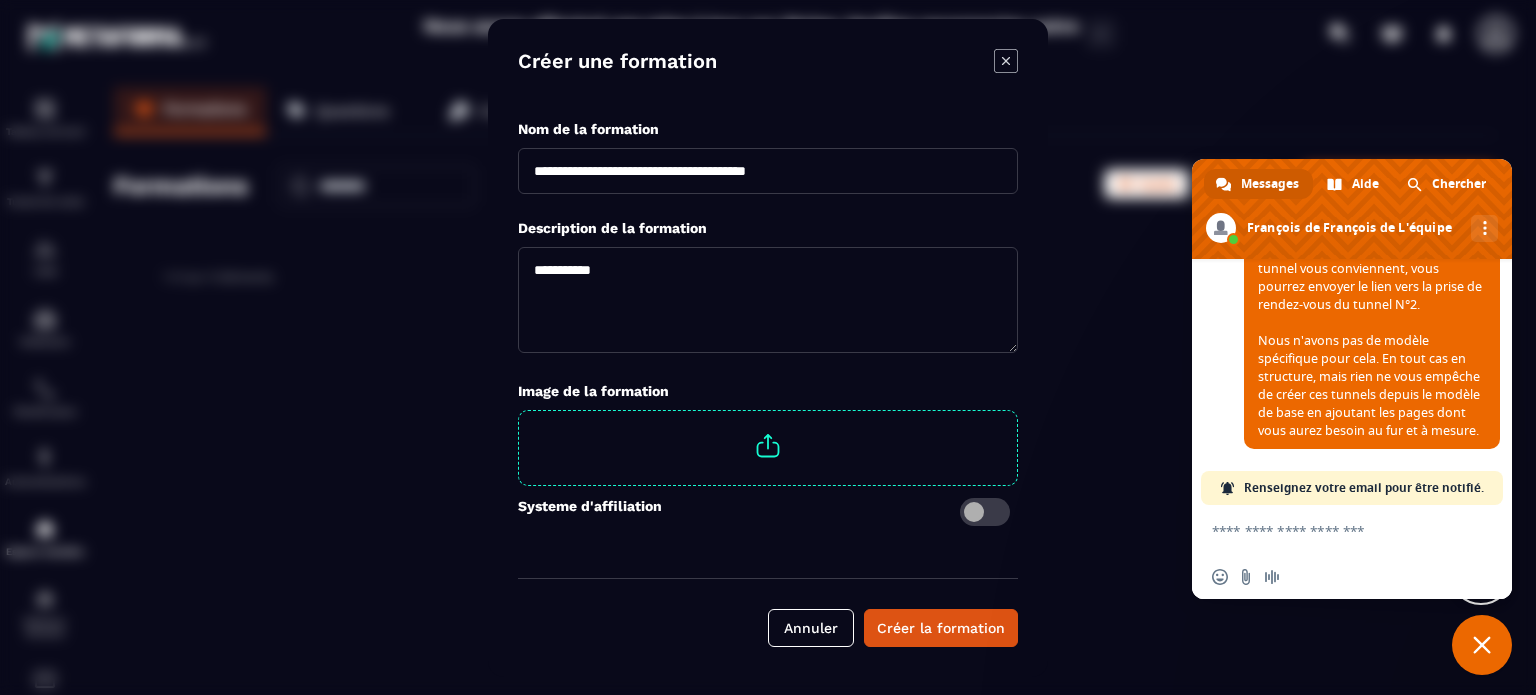 scroll, scrollTop: 5016, scrollLeft: 0, axis: vertical 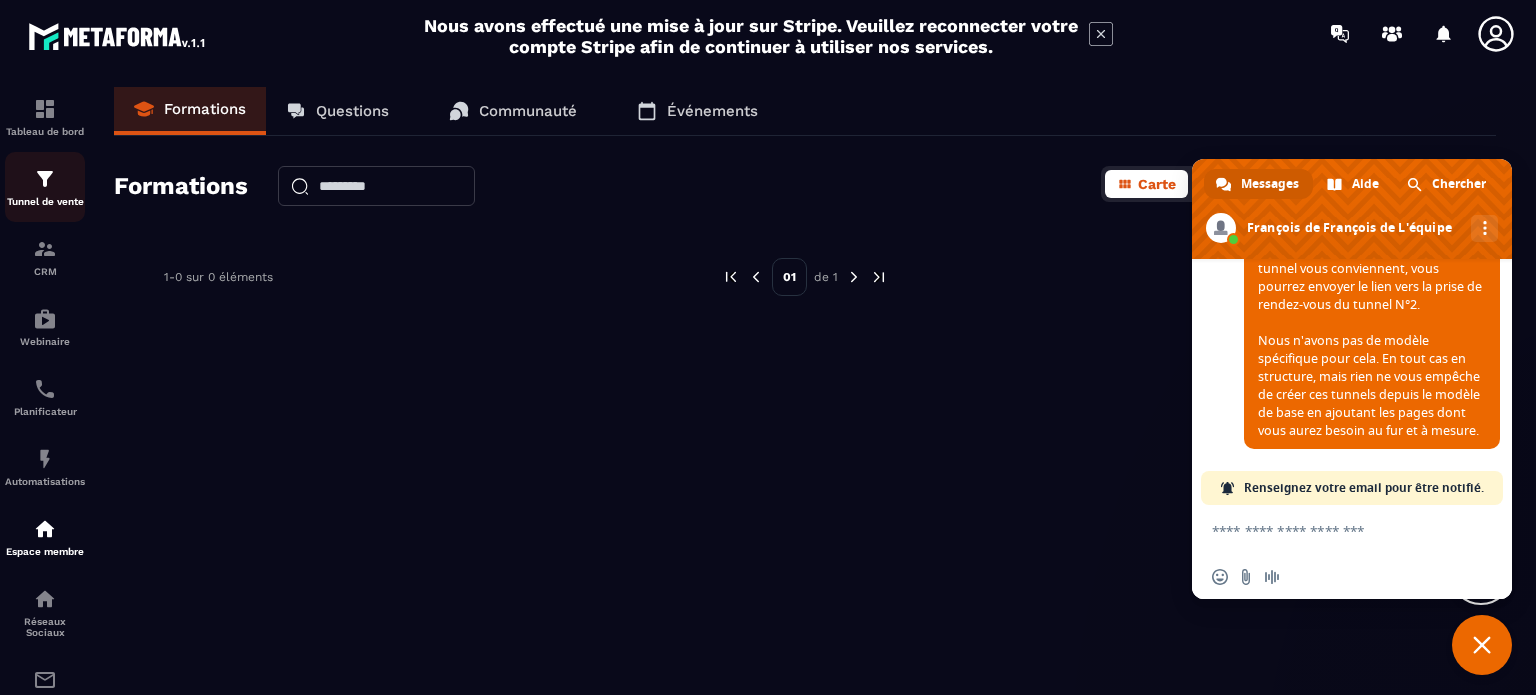 click at bounding box center (45, 179) 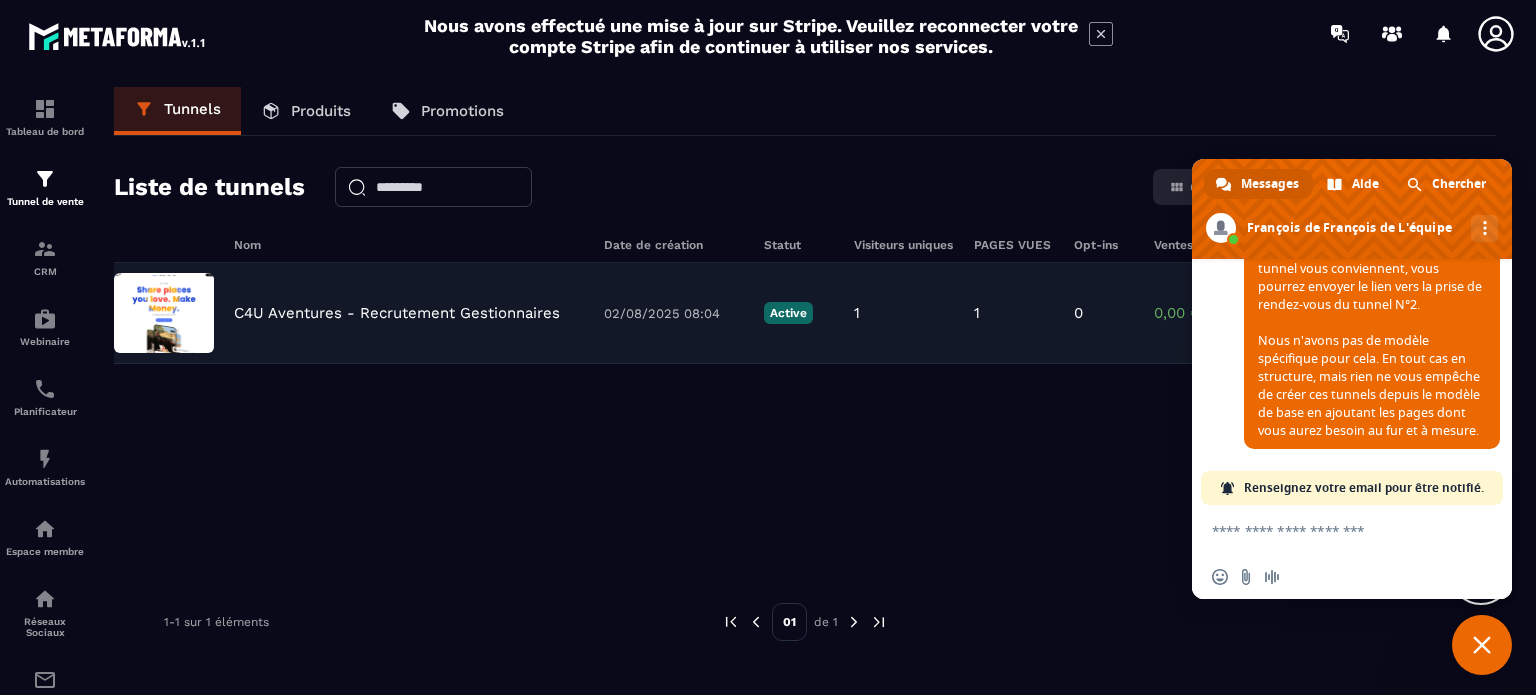 click at bounding box center (164, 313) 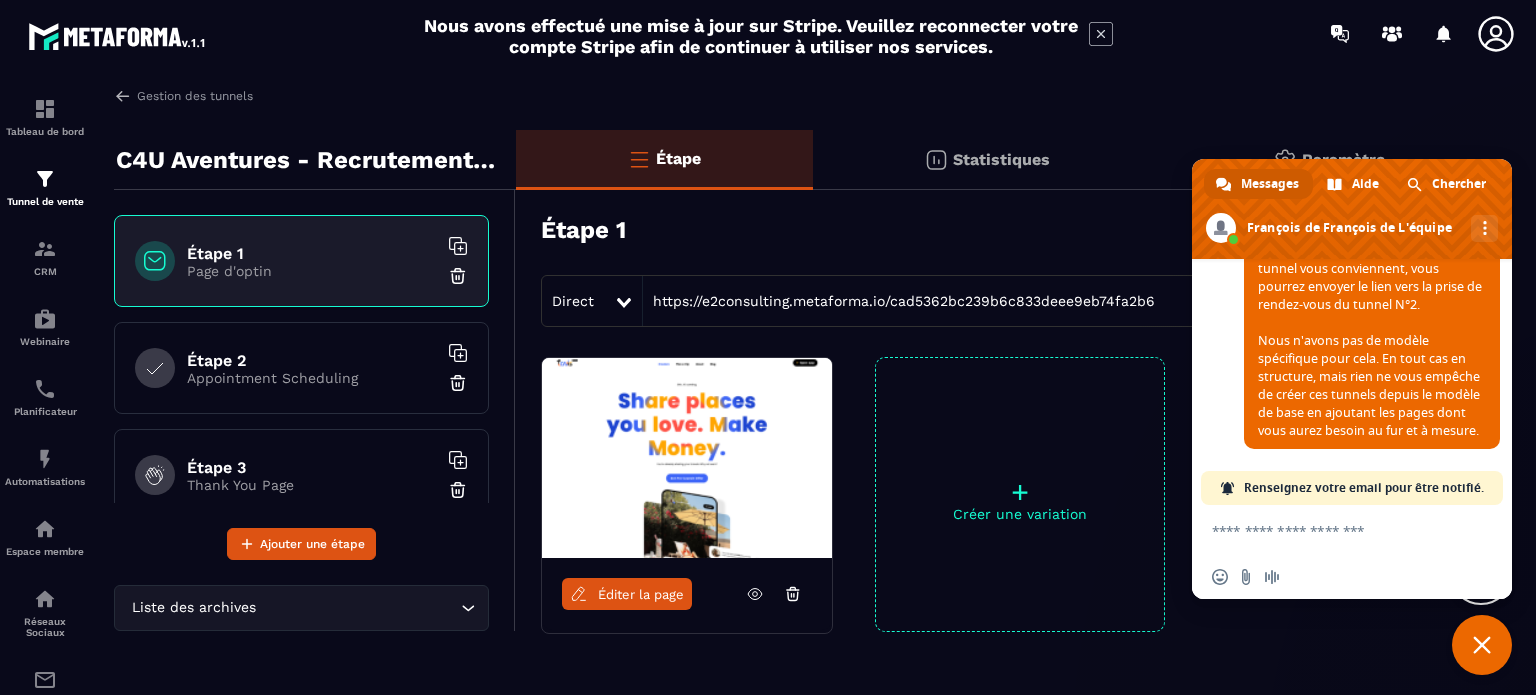 click on "Éditer la page" at bounding box center [641, 594] 